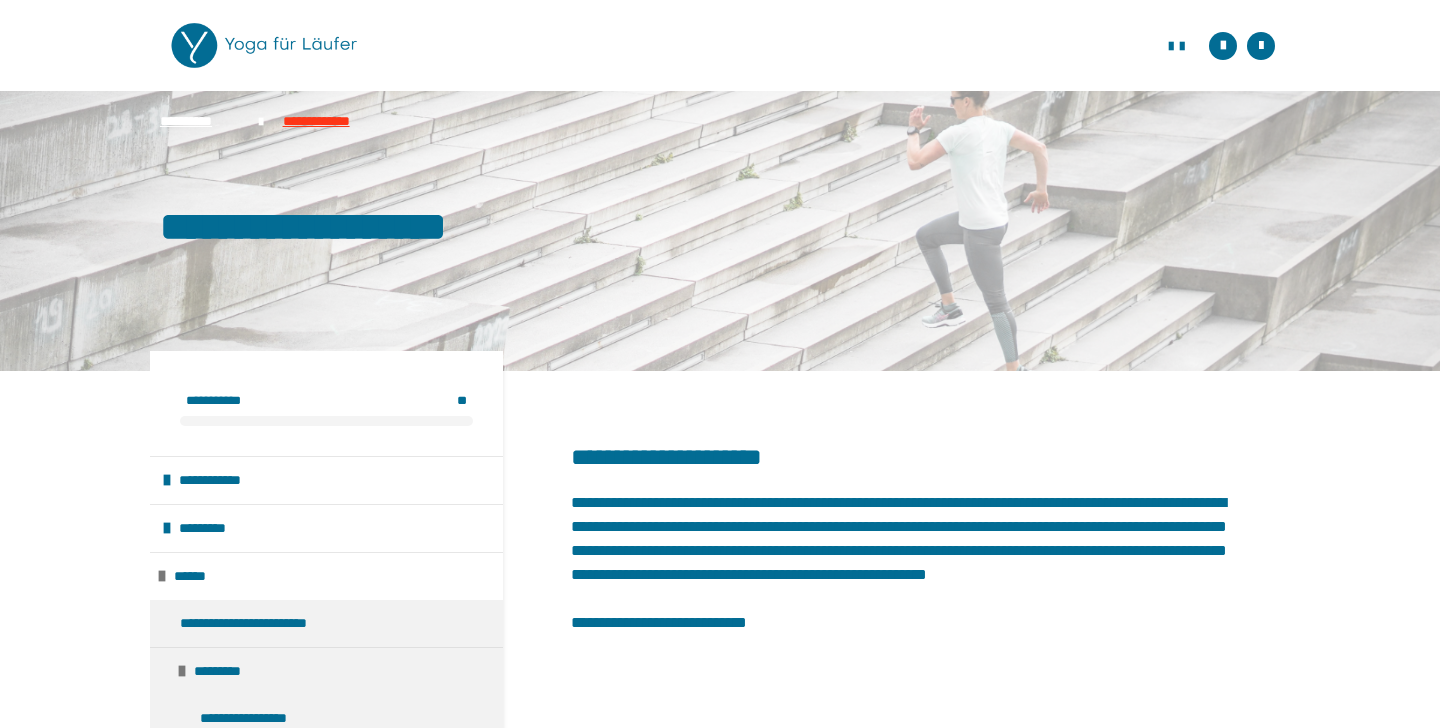 scroll, scrollTop: 56, scrollLeft: 0, axis: vertical 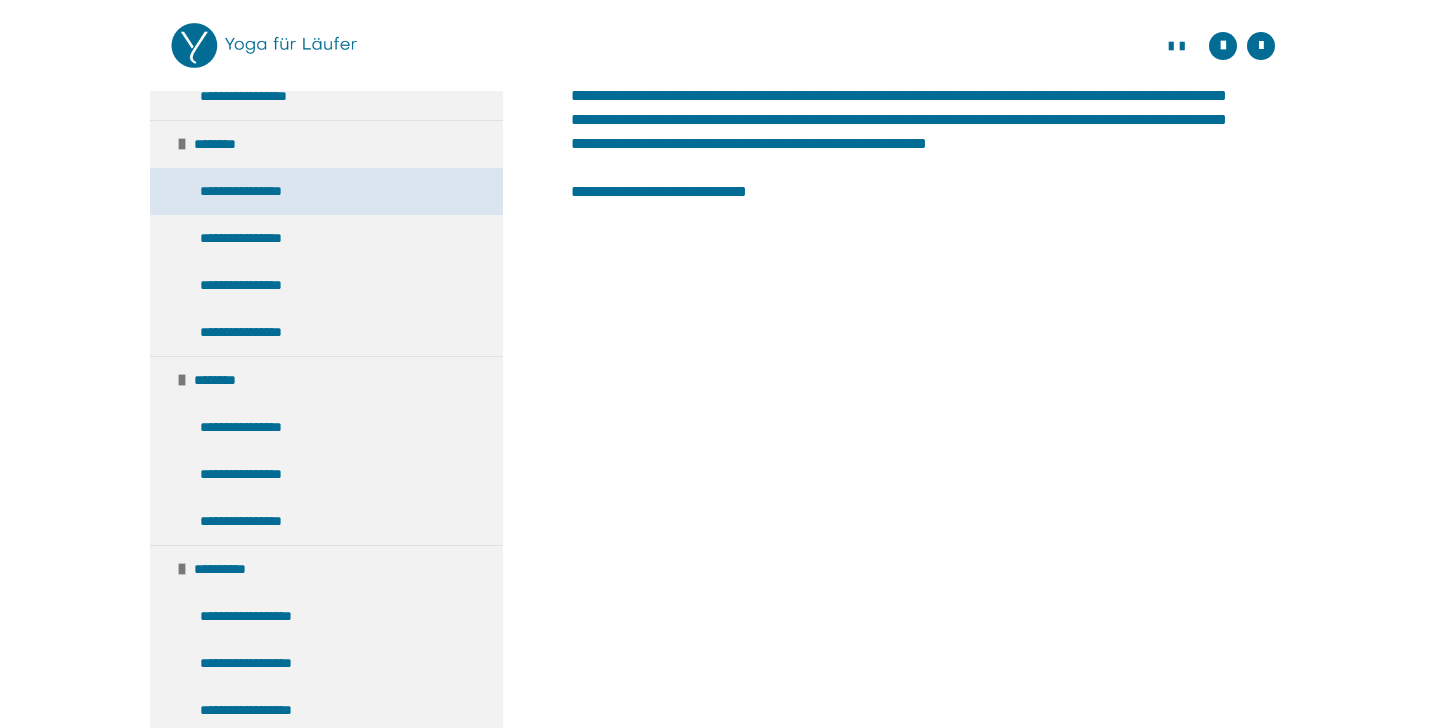 click on "**********" at bounding box center (256, 191) 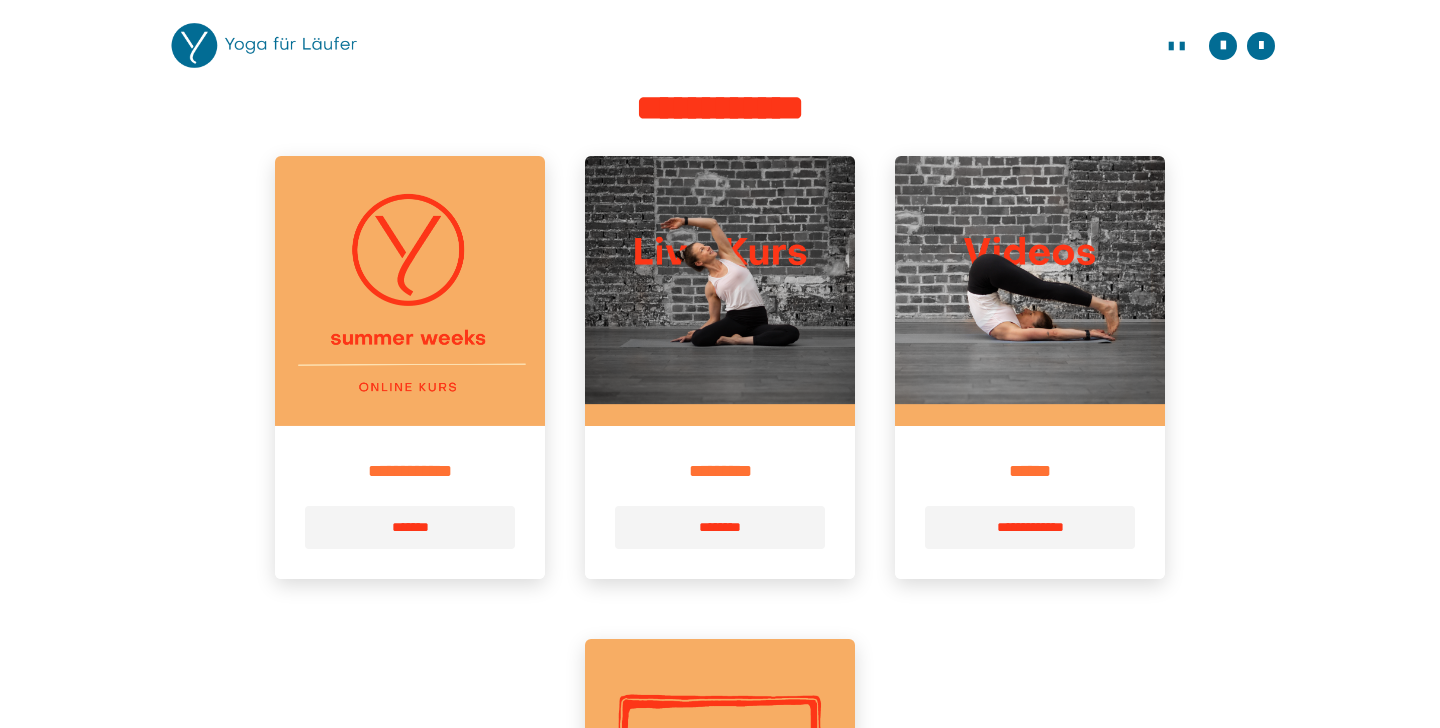 click at bounding box center [1030, 291] 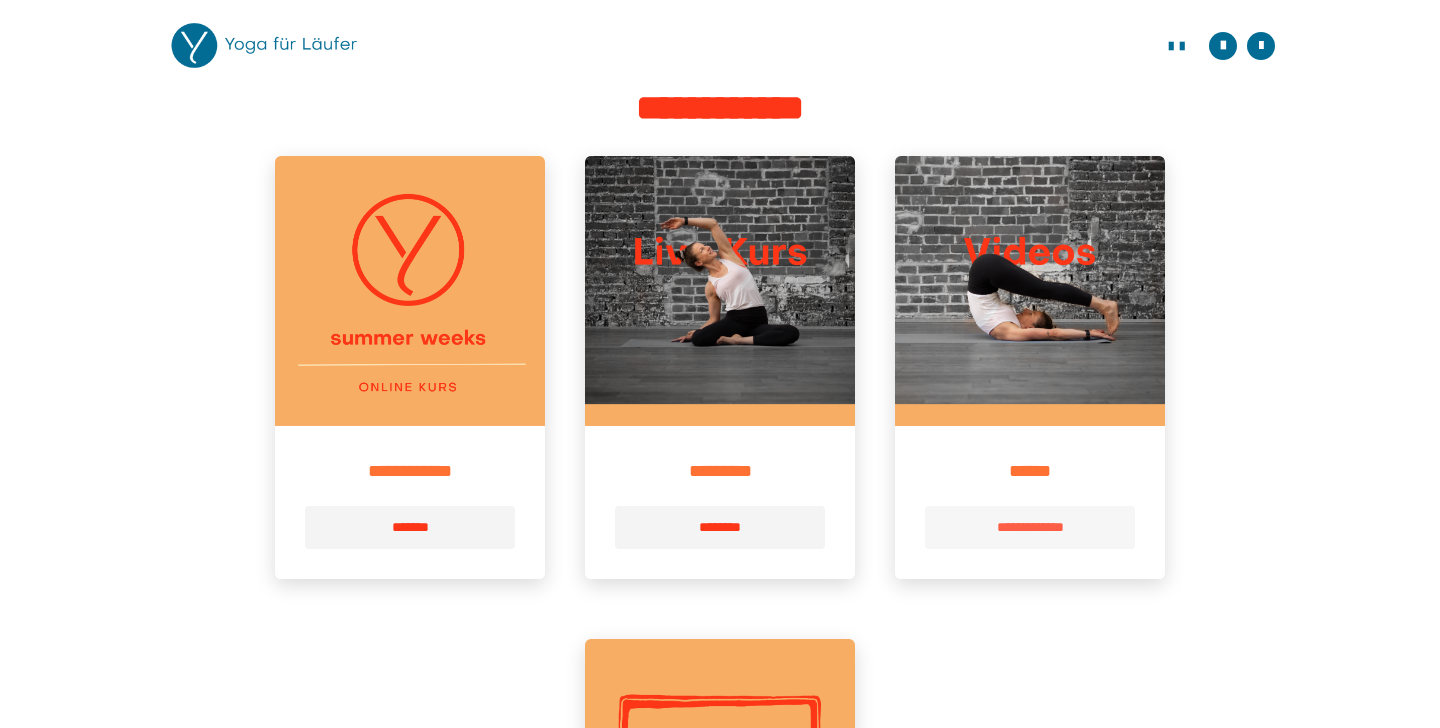 click on "**********" at bounding box center (1030, 527) 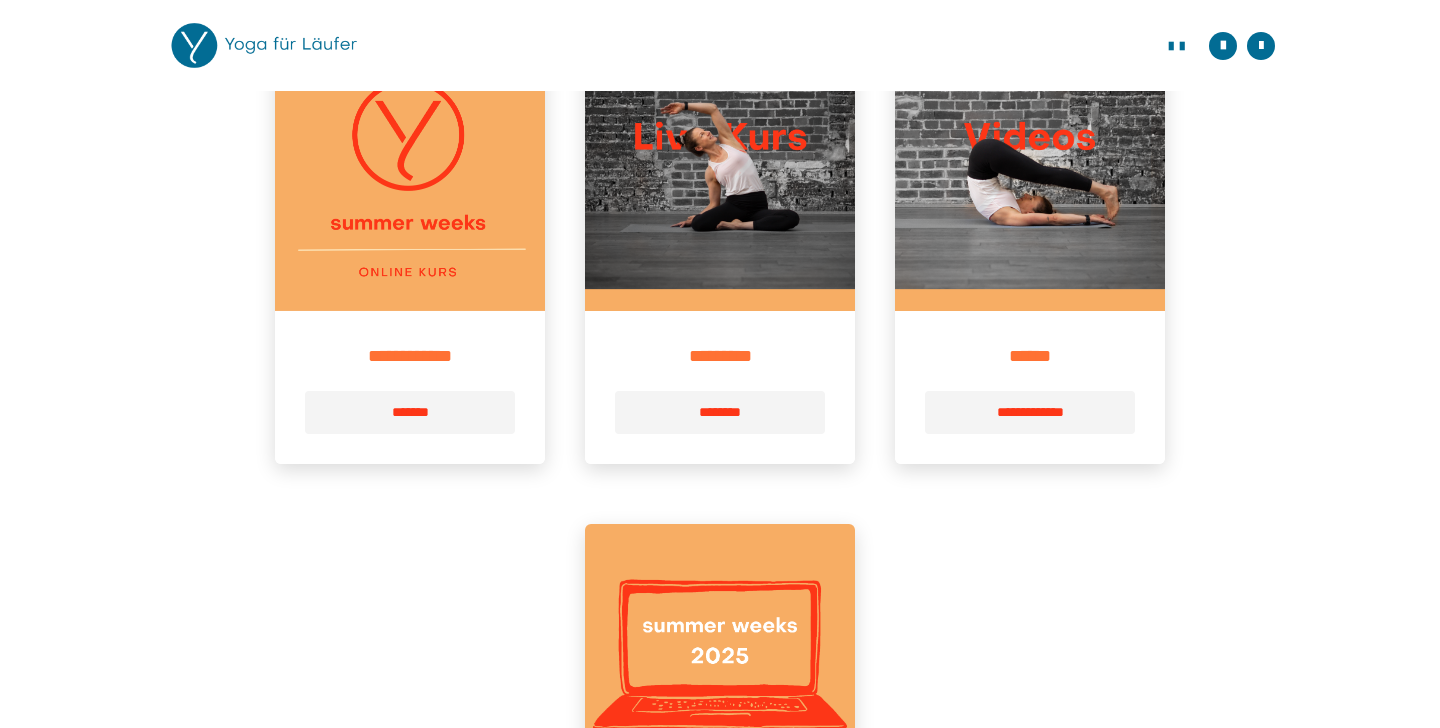 scroll, scrollTop: 477, scrollLeft: 0, axis: vertical 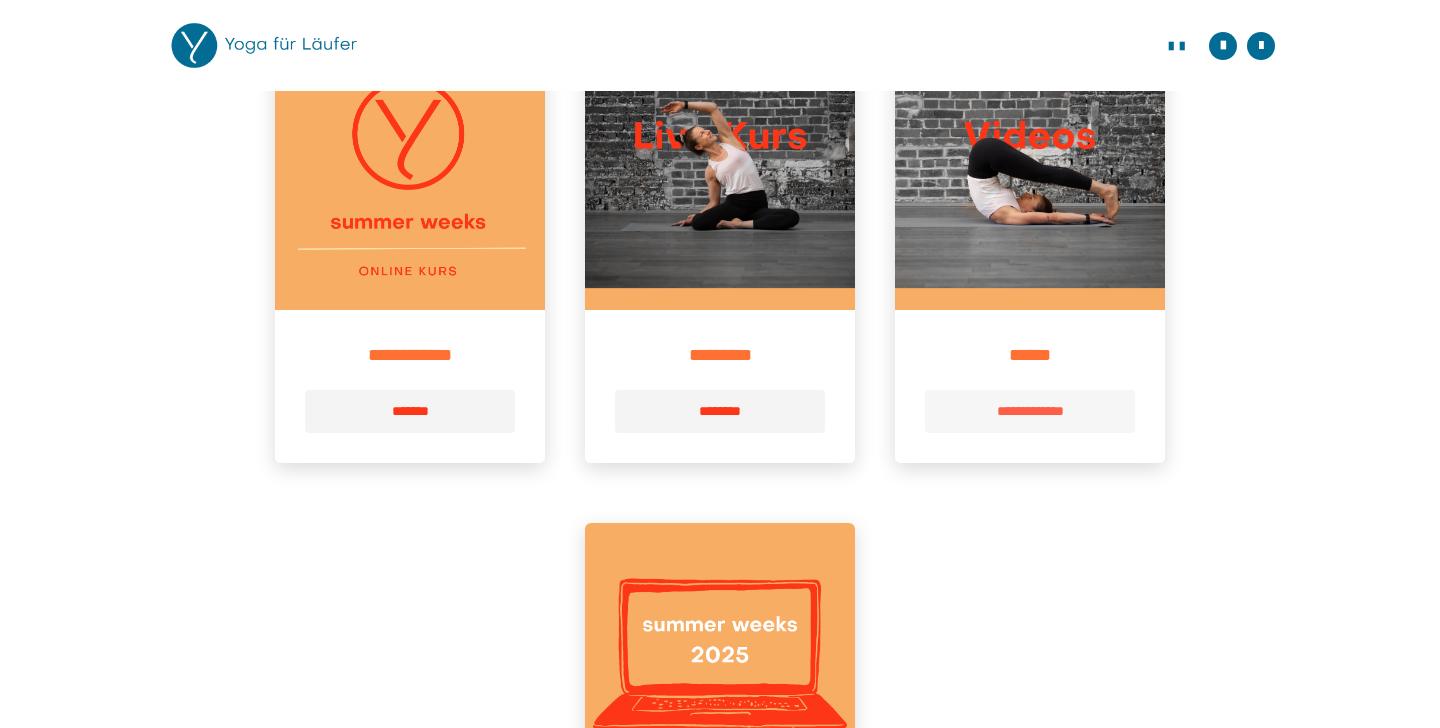 click on "**********" at bounding box center (1030, 411) 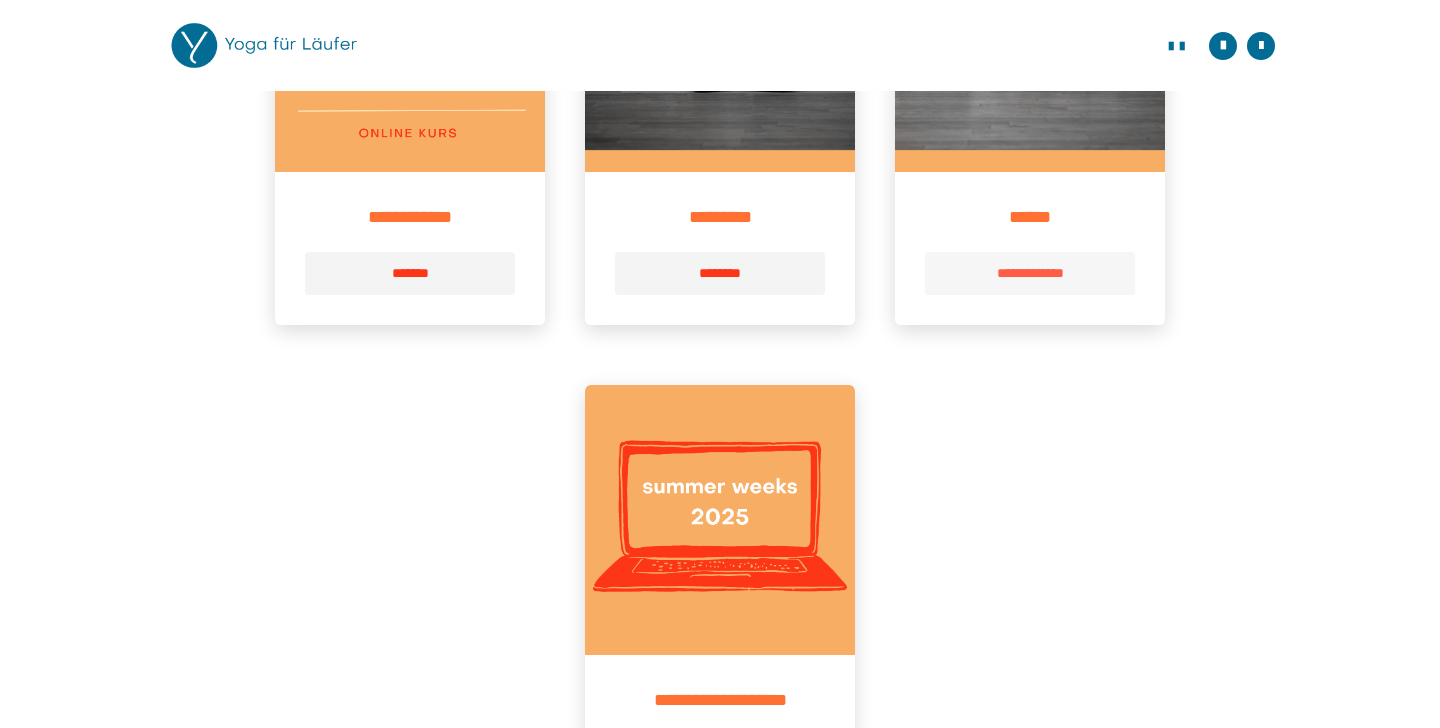 scroll, scrollTop: 755, scrollLeft: 0, axis: vertical 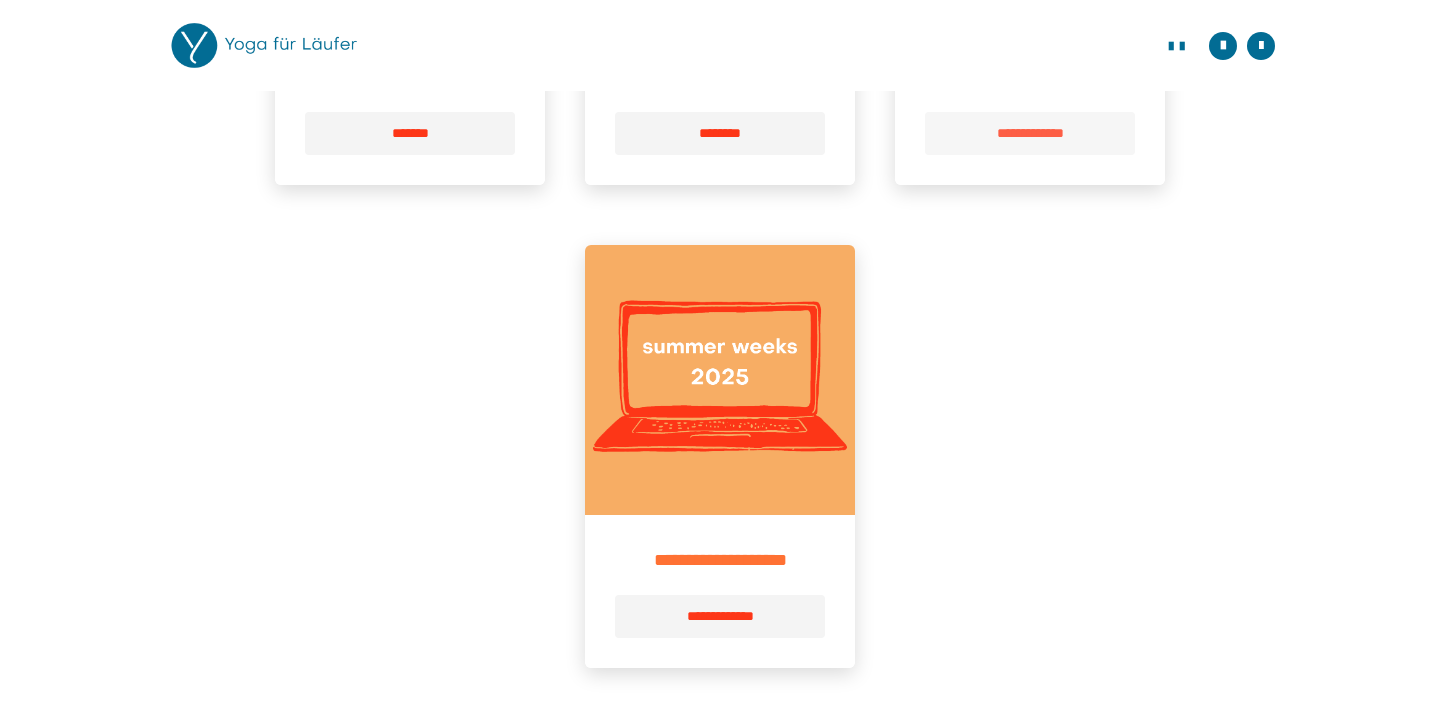 click on "**********" at bounding box center [1030, 133] 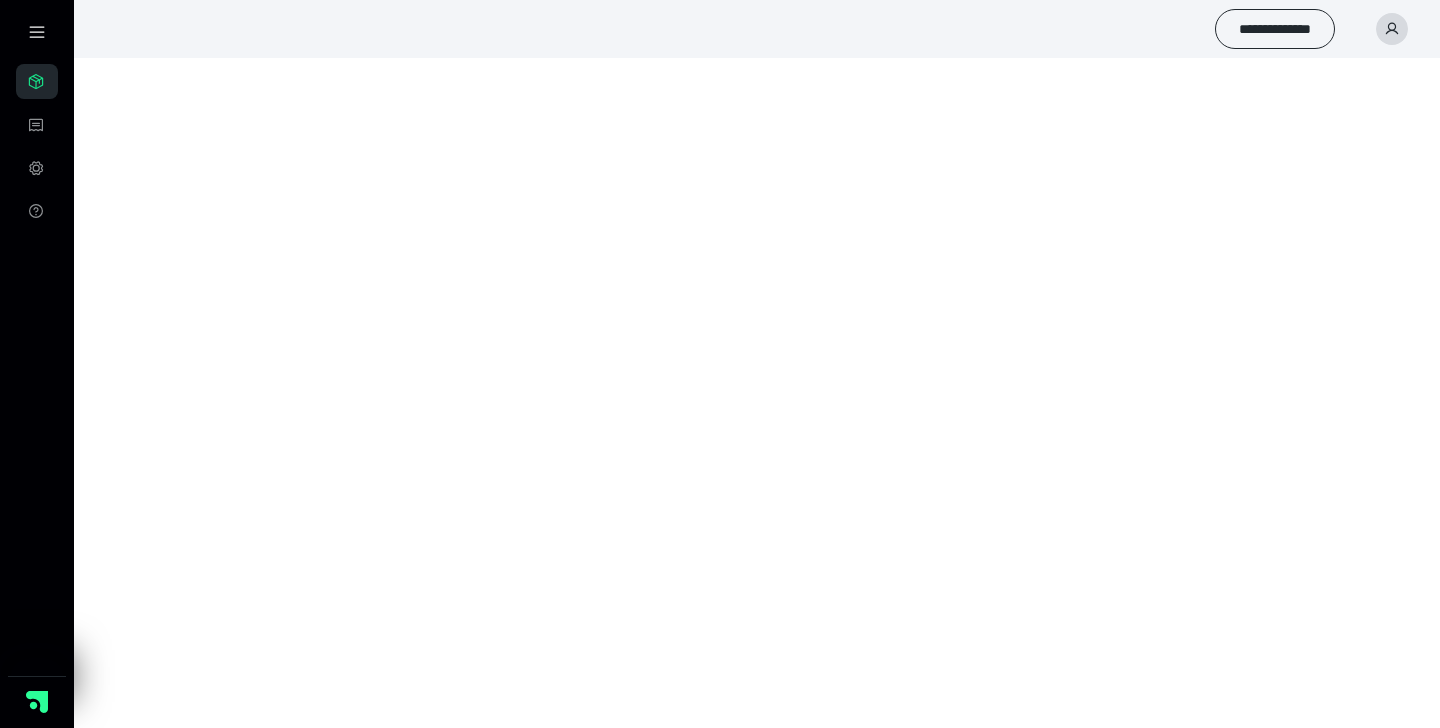 scroll, scrollTop: 0, scrollLeft: 0, axis: both 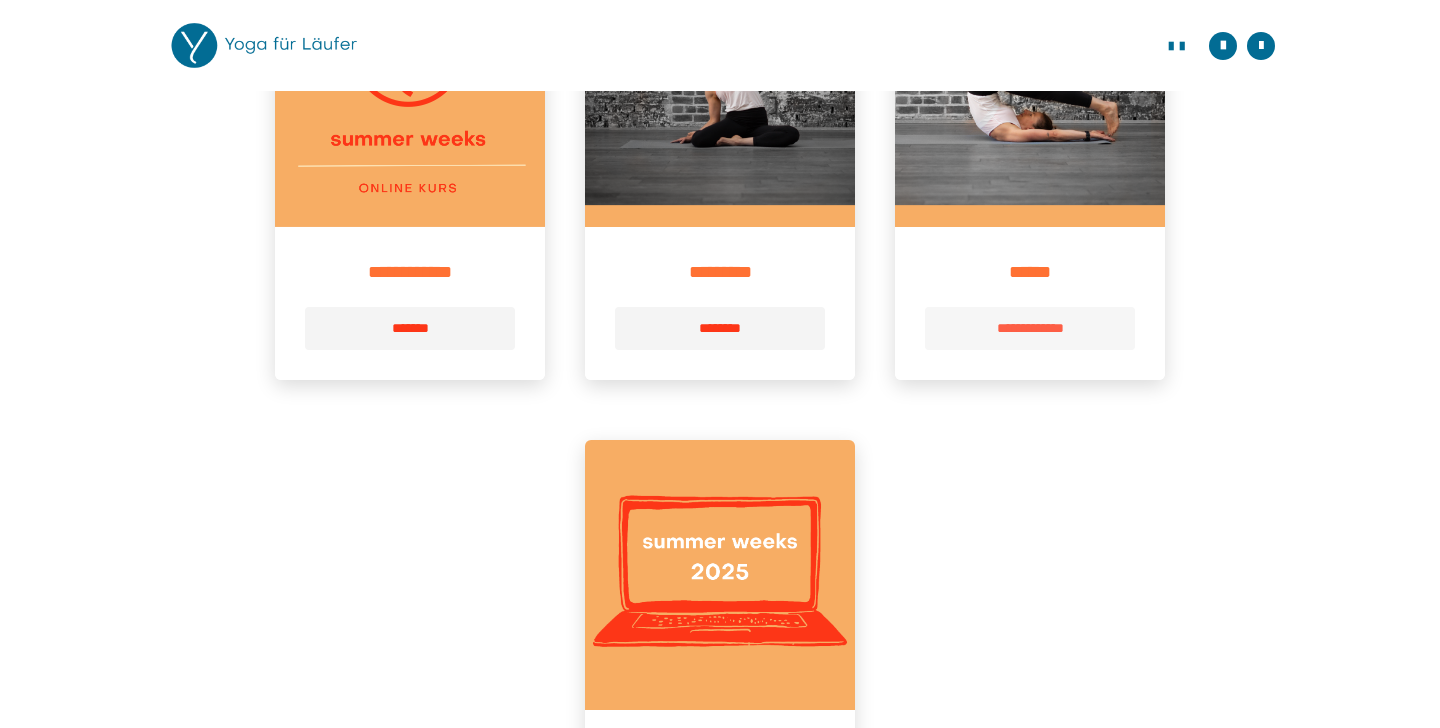 click on "**********" at bounding box center (1030, 328) 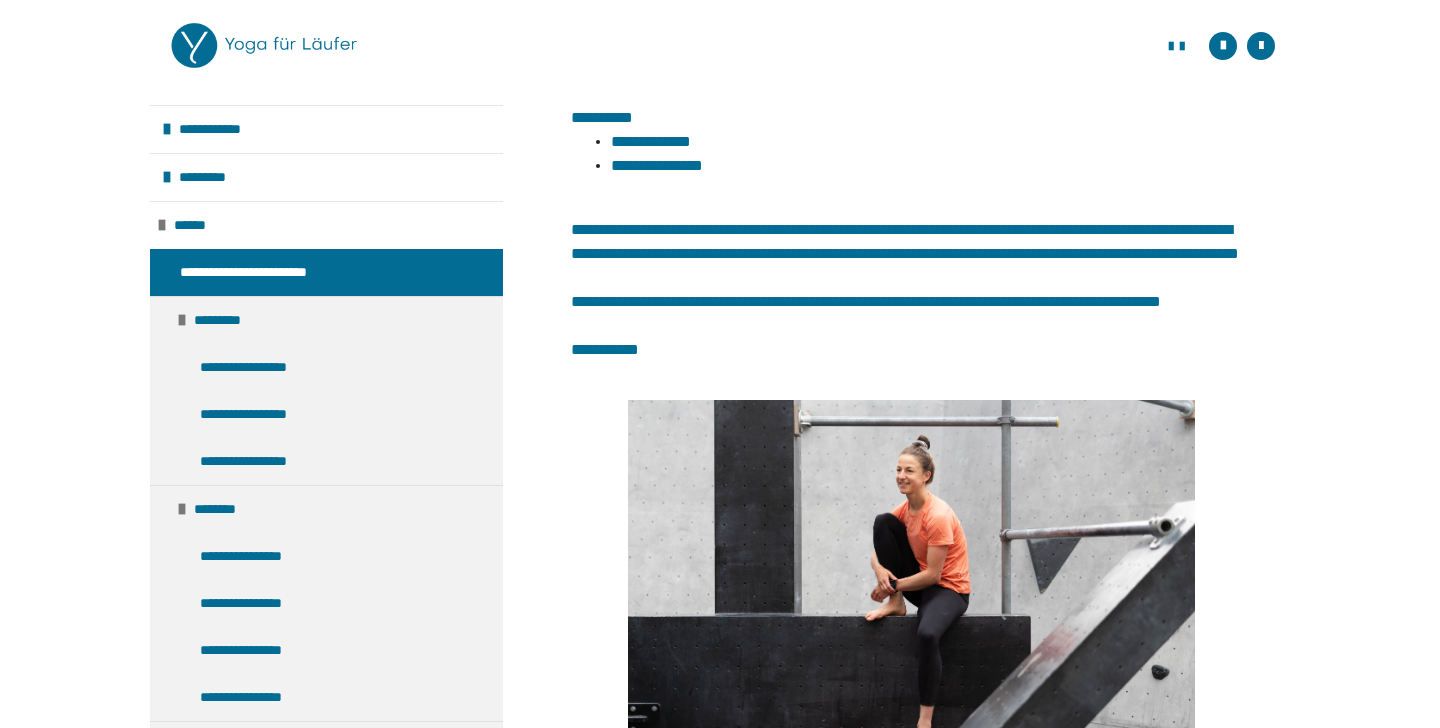 scroll, scrollTop: 765, scrollLeft: 0, axis: vertical 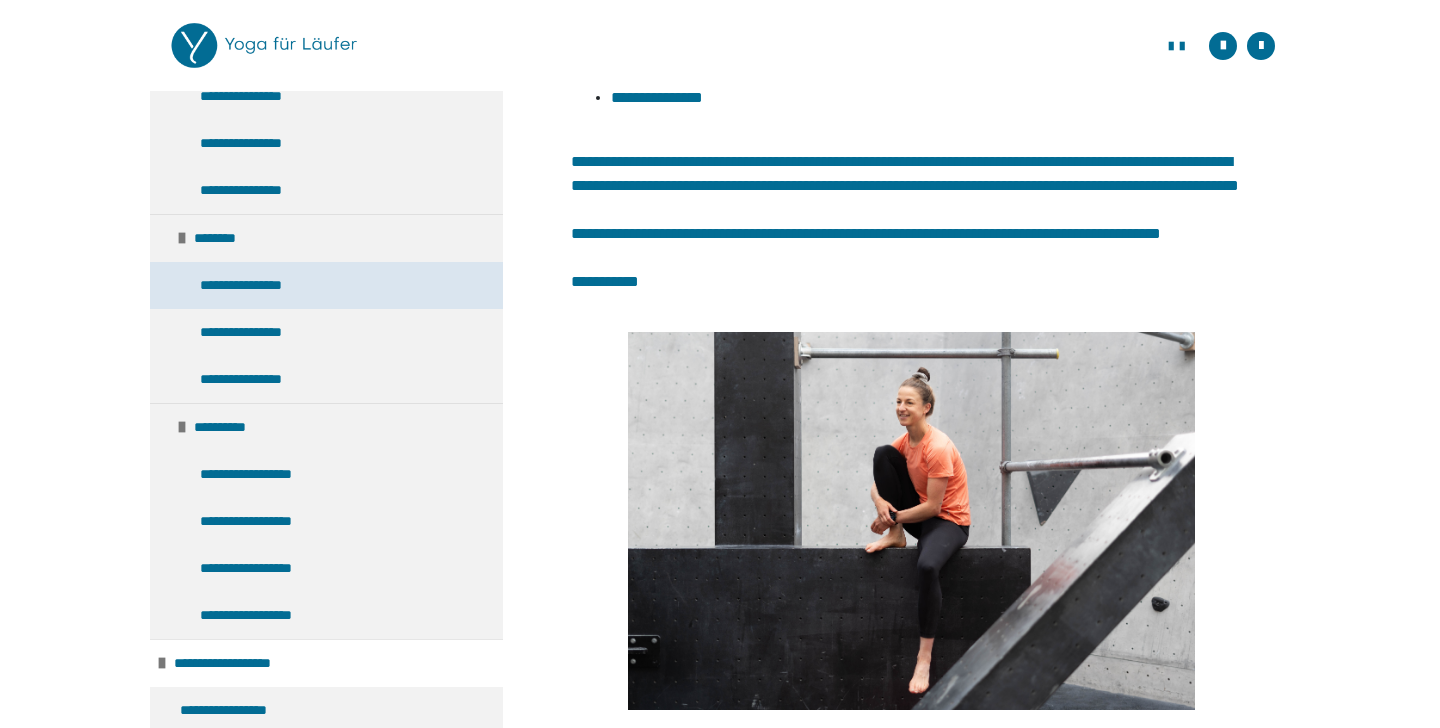 click on "**********" at bounding box center (326, 285) 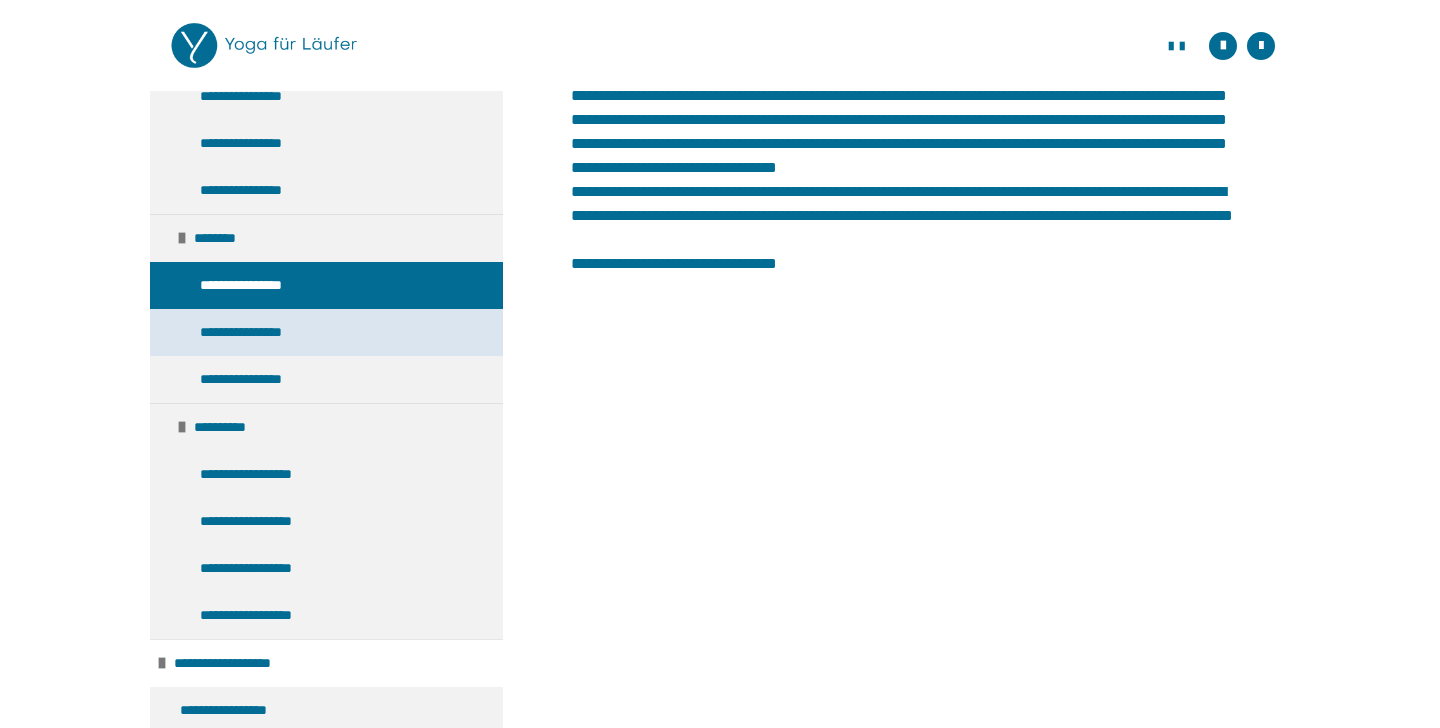 click on "**********" at bounding box center (326, 332) 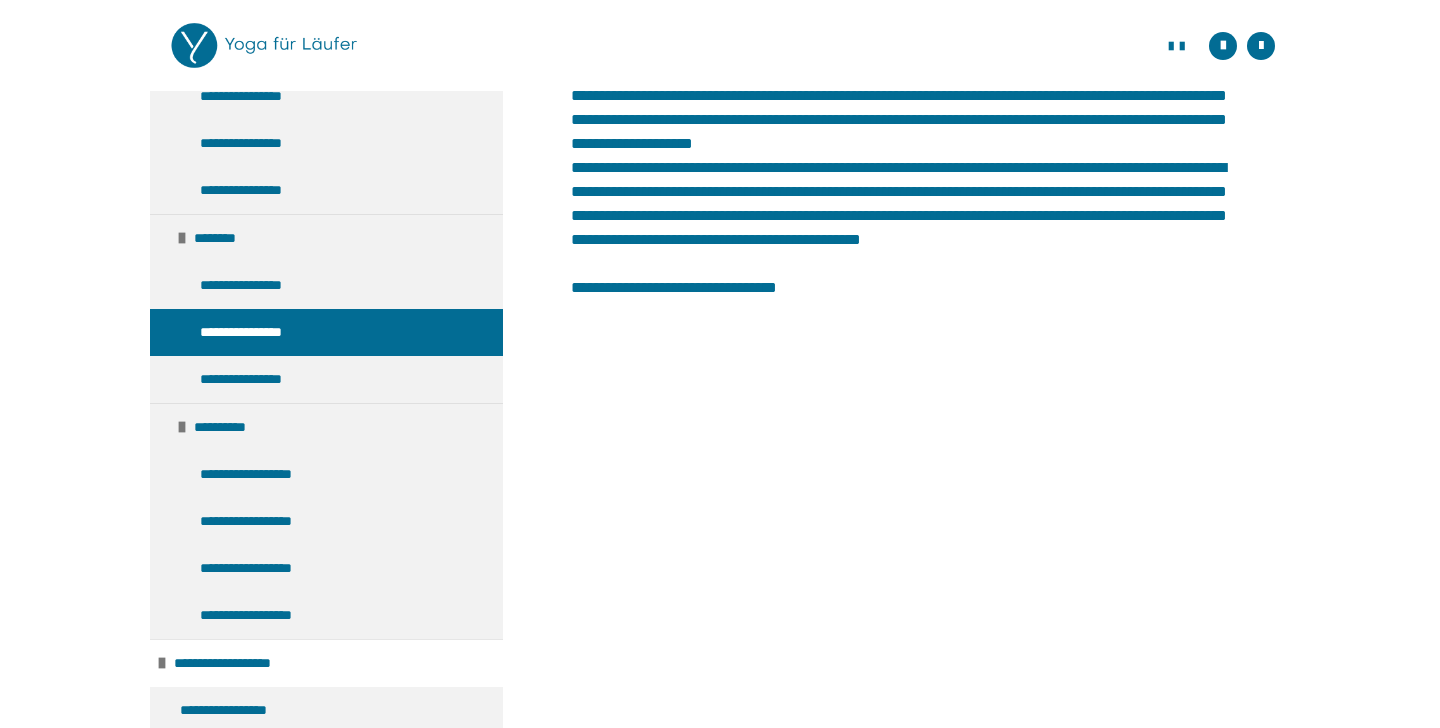 scroll, scrollTop: 497, scrollLeft: 0, axis: vertical 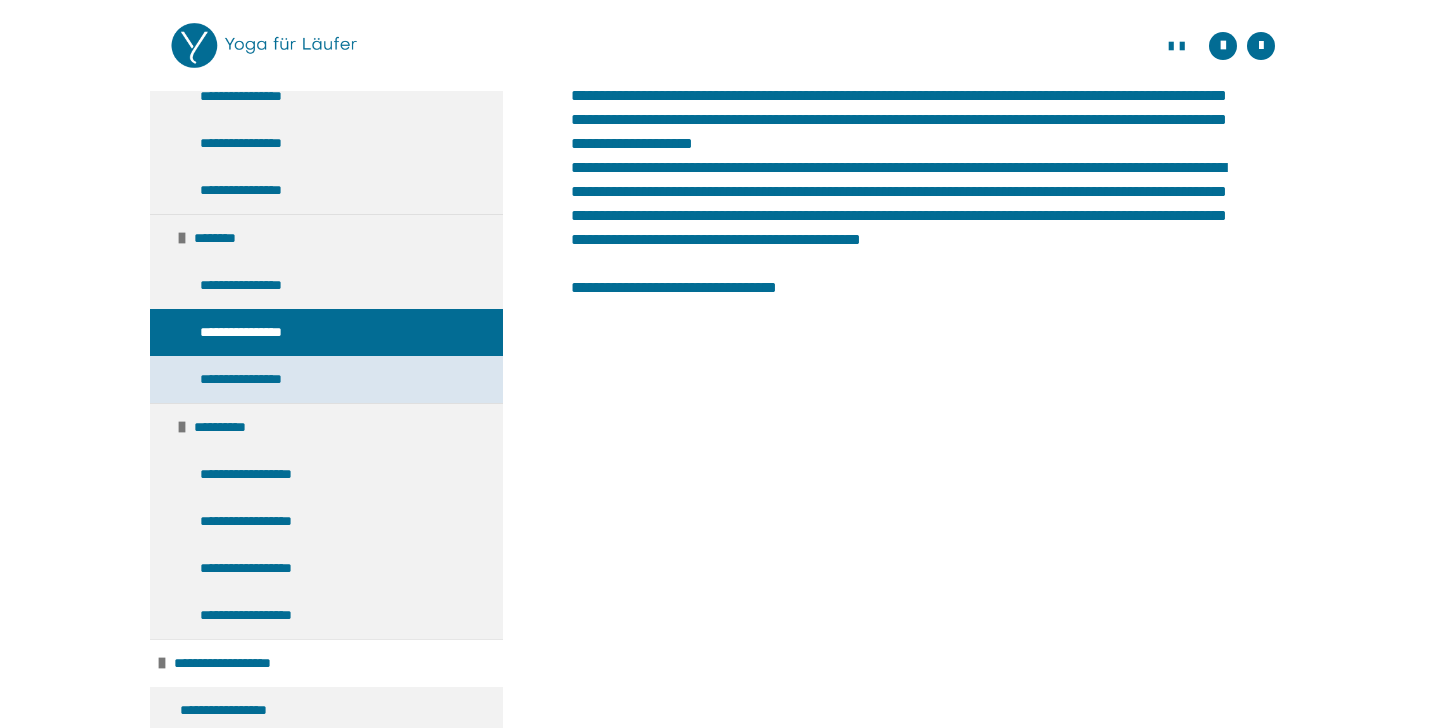 click on "**********" at bounding box center [326, 379] 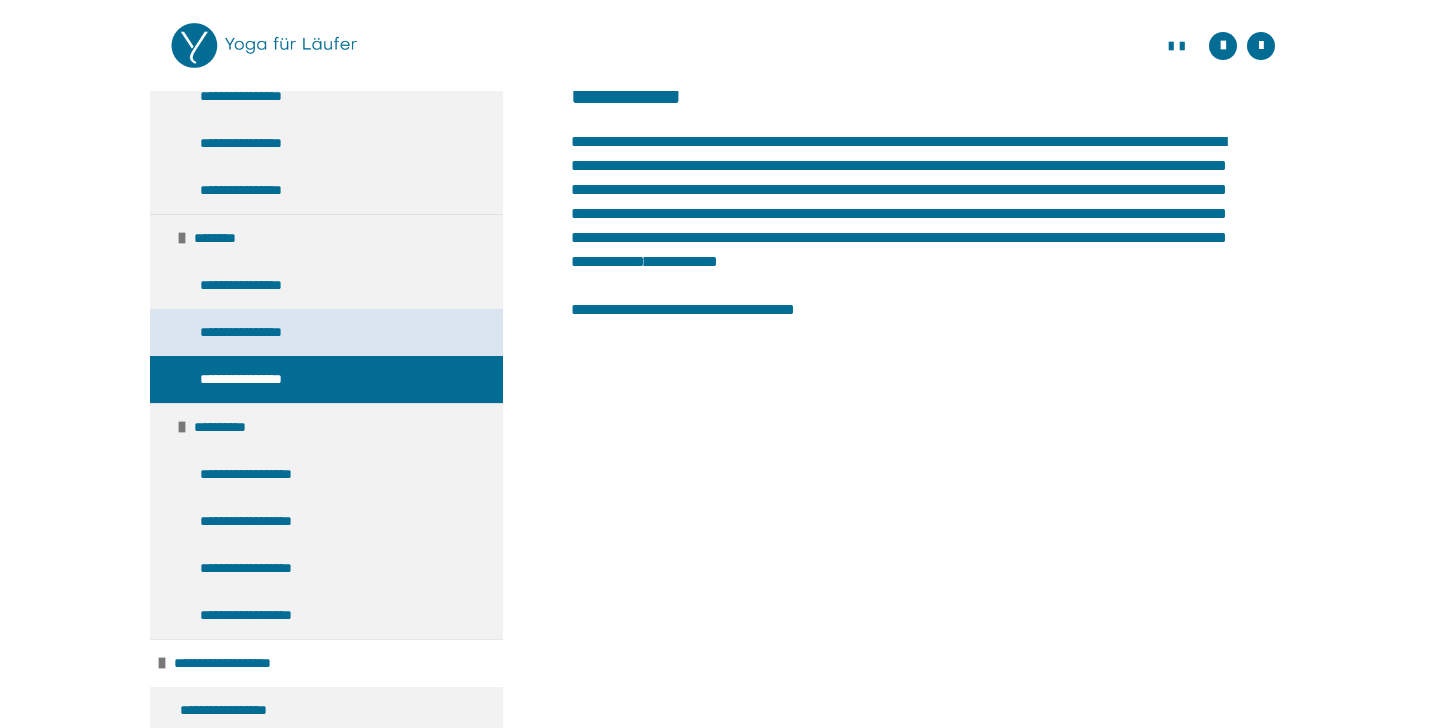 click on "**********" at bounding box center [326, 332] 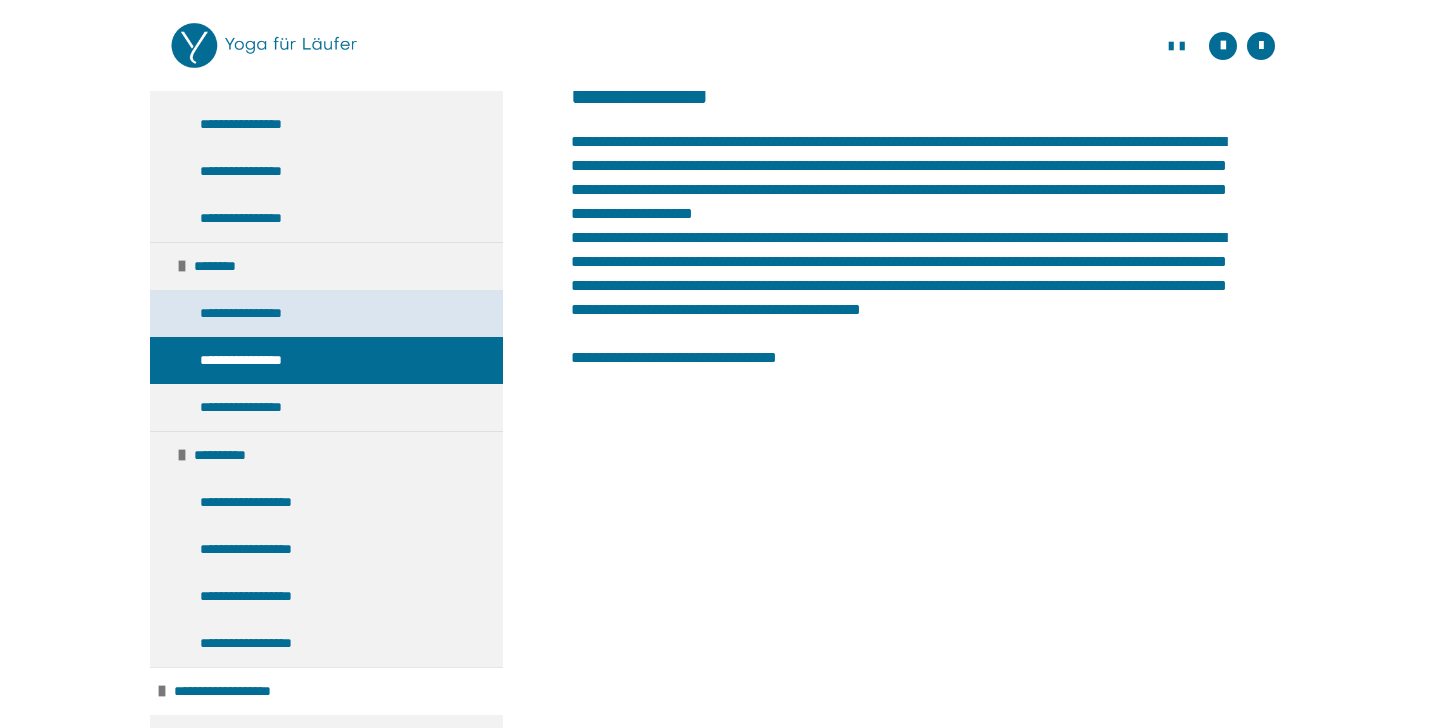 scroll, scrollTop: 507, scrollLeft: 0, axis: vertical 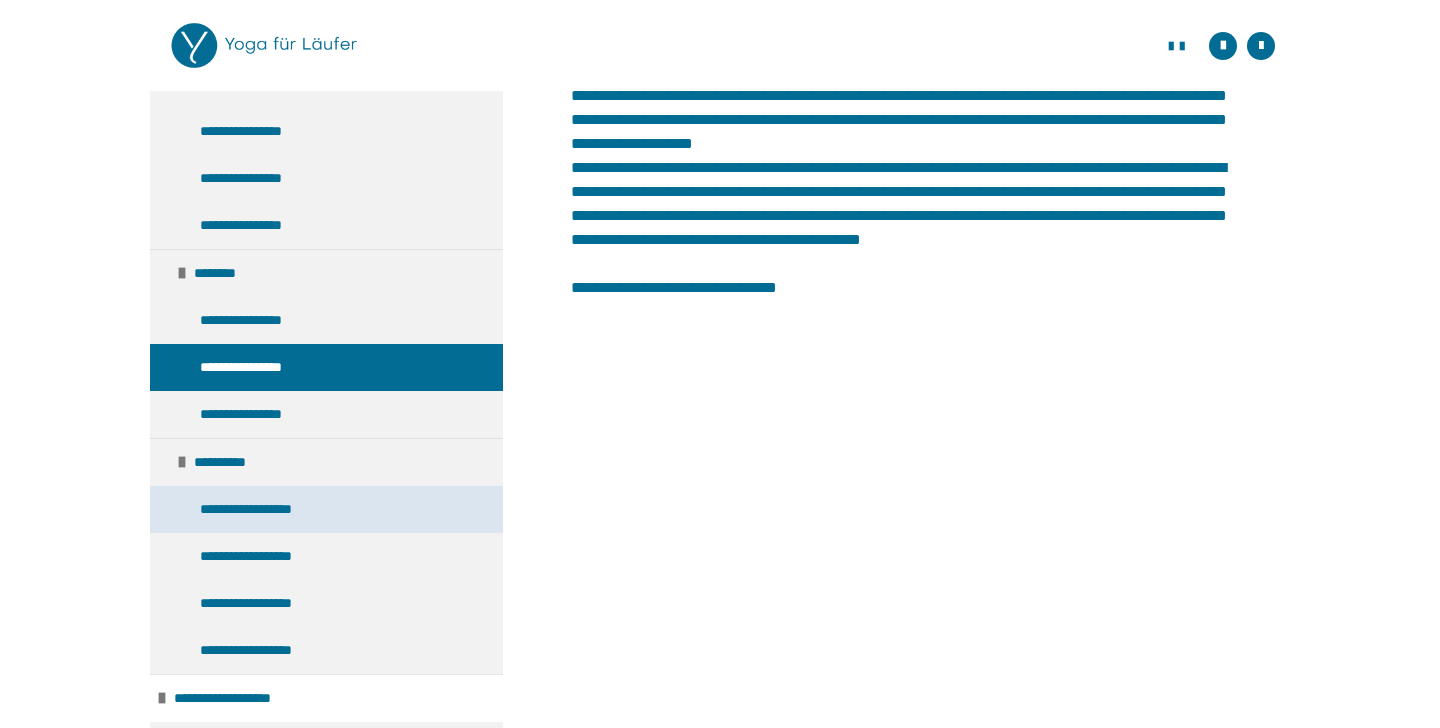 click on "**********" at bounding box center [262, 509] 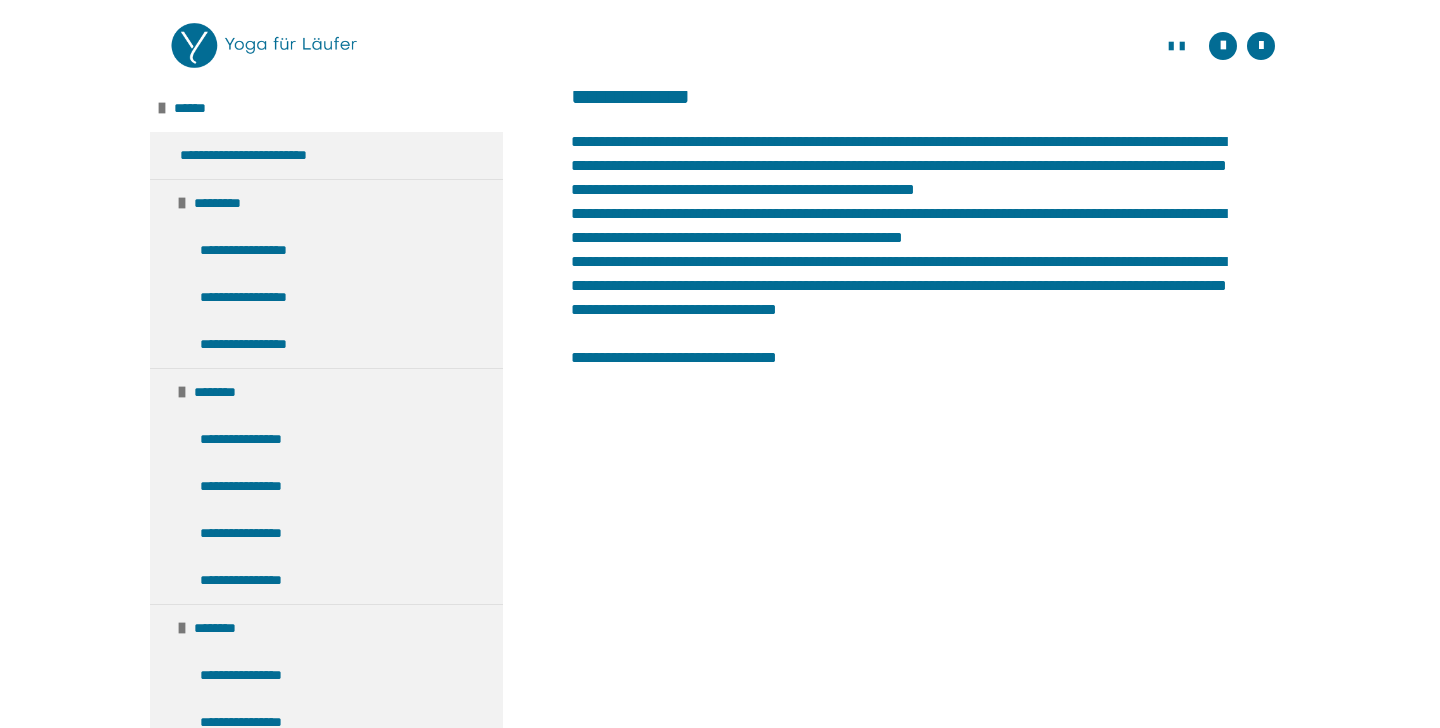 scroll, scrollTop: 153, scrollLeft: 0, axis: vertical 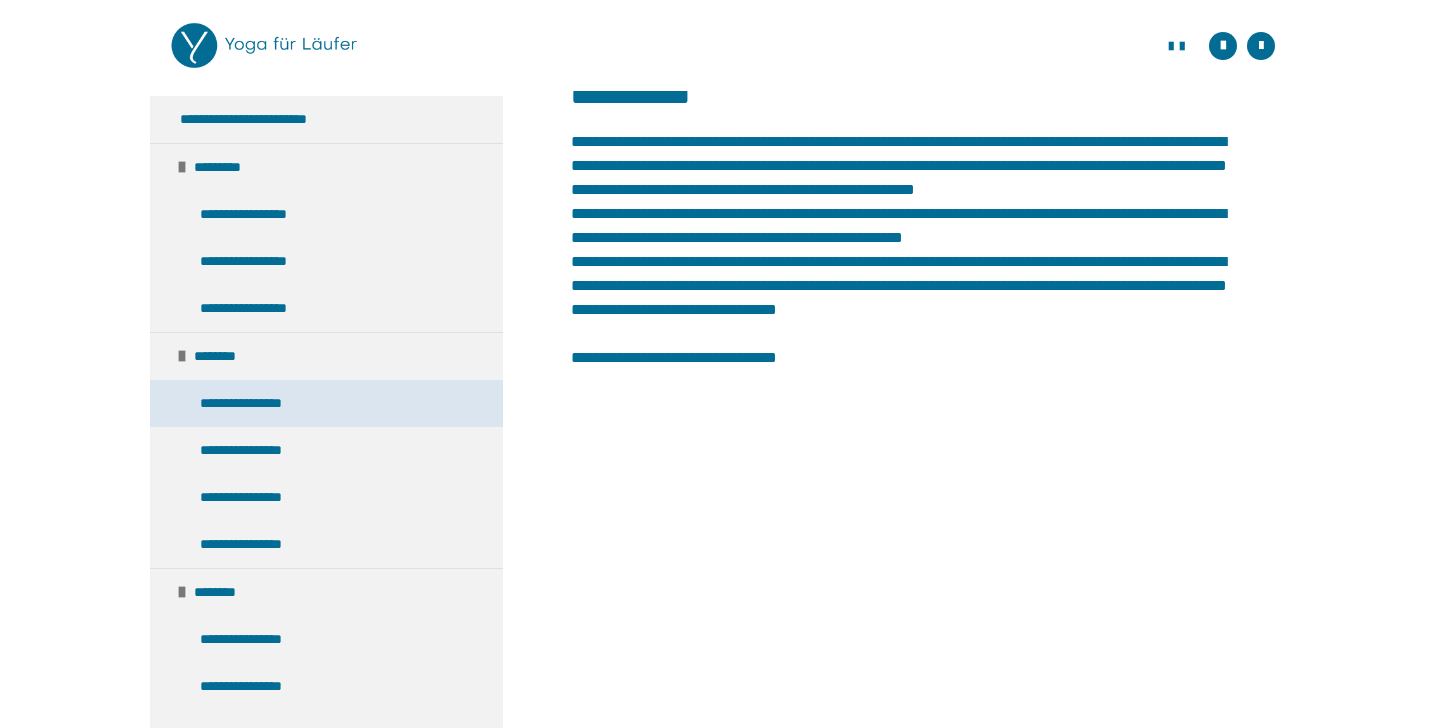 click on "**********" at bounding box center [326, 403] 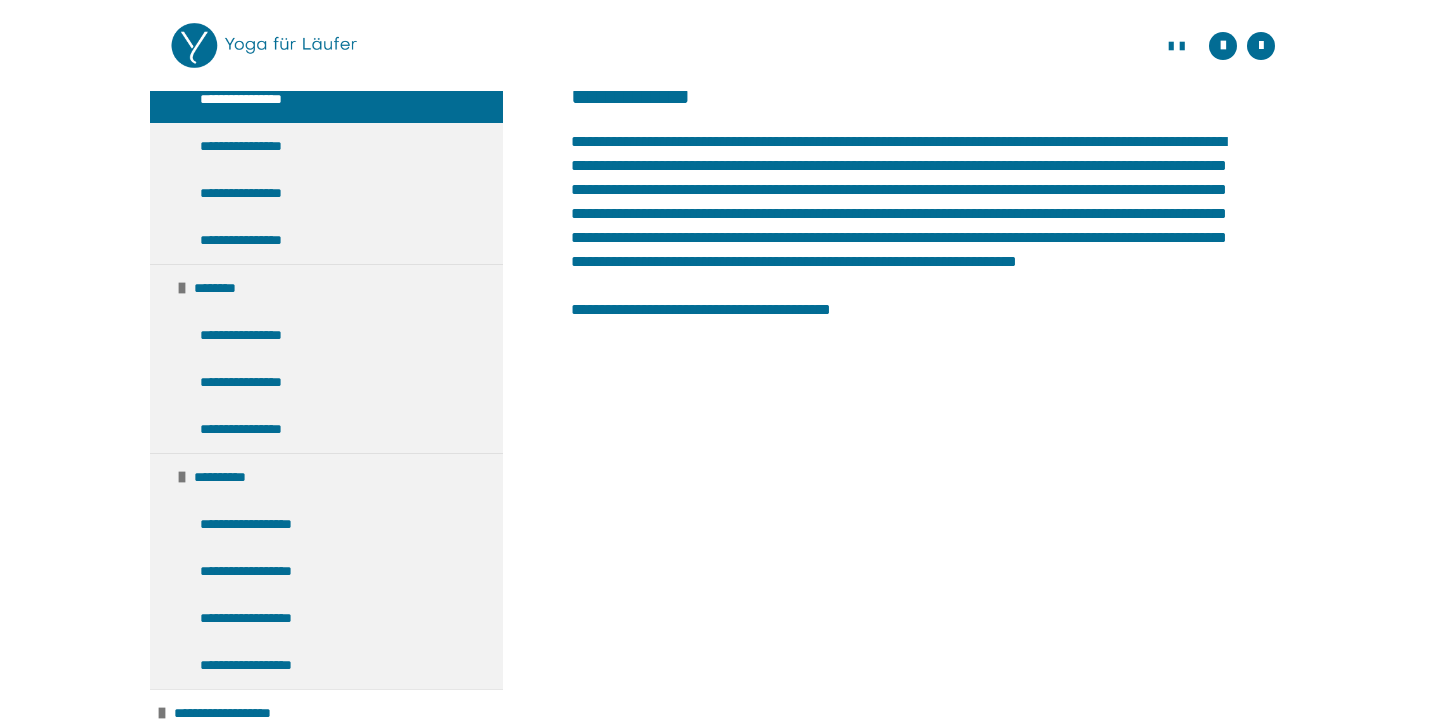 scroll, scrollTop: 475, scrollLeft: 0, axis: vertical 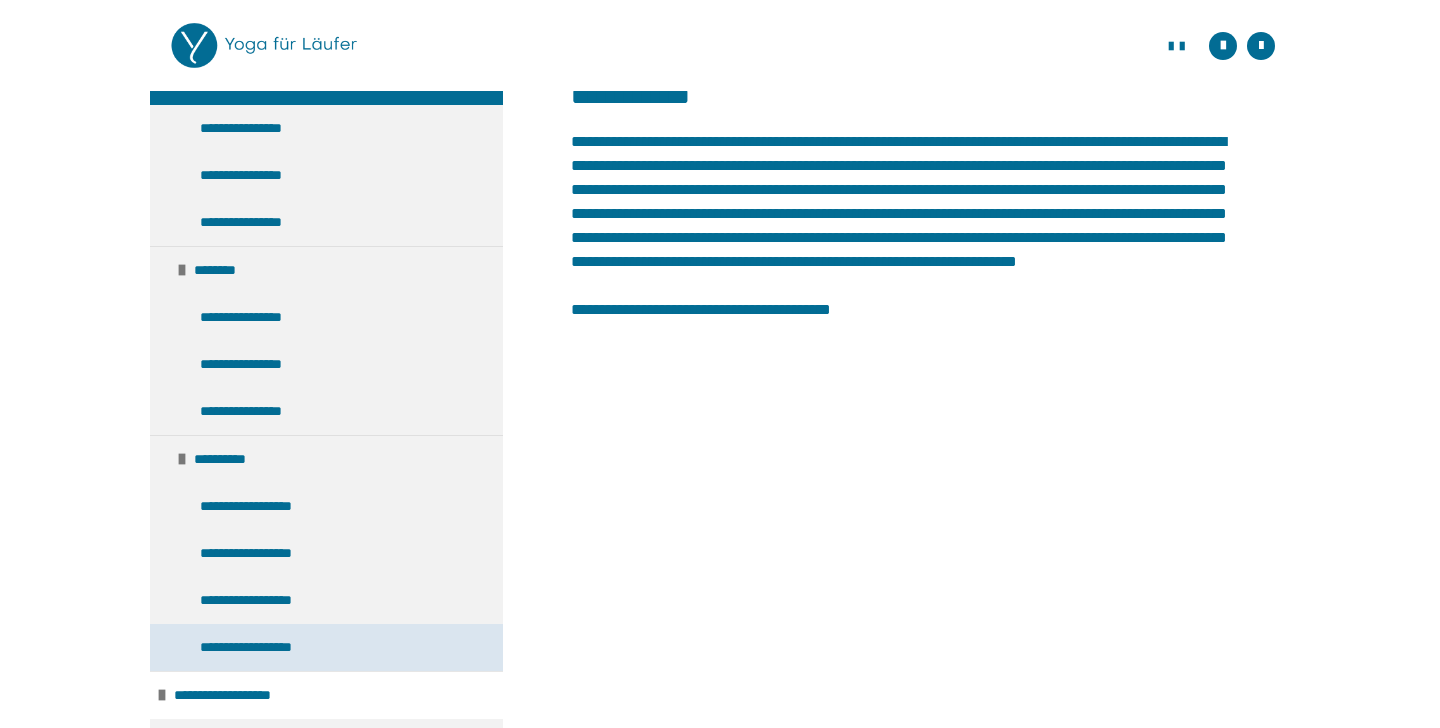 click on "**********" at bounding box center [261, 647] 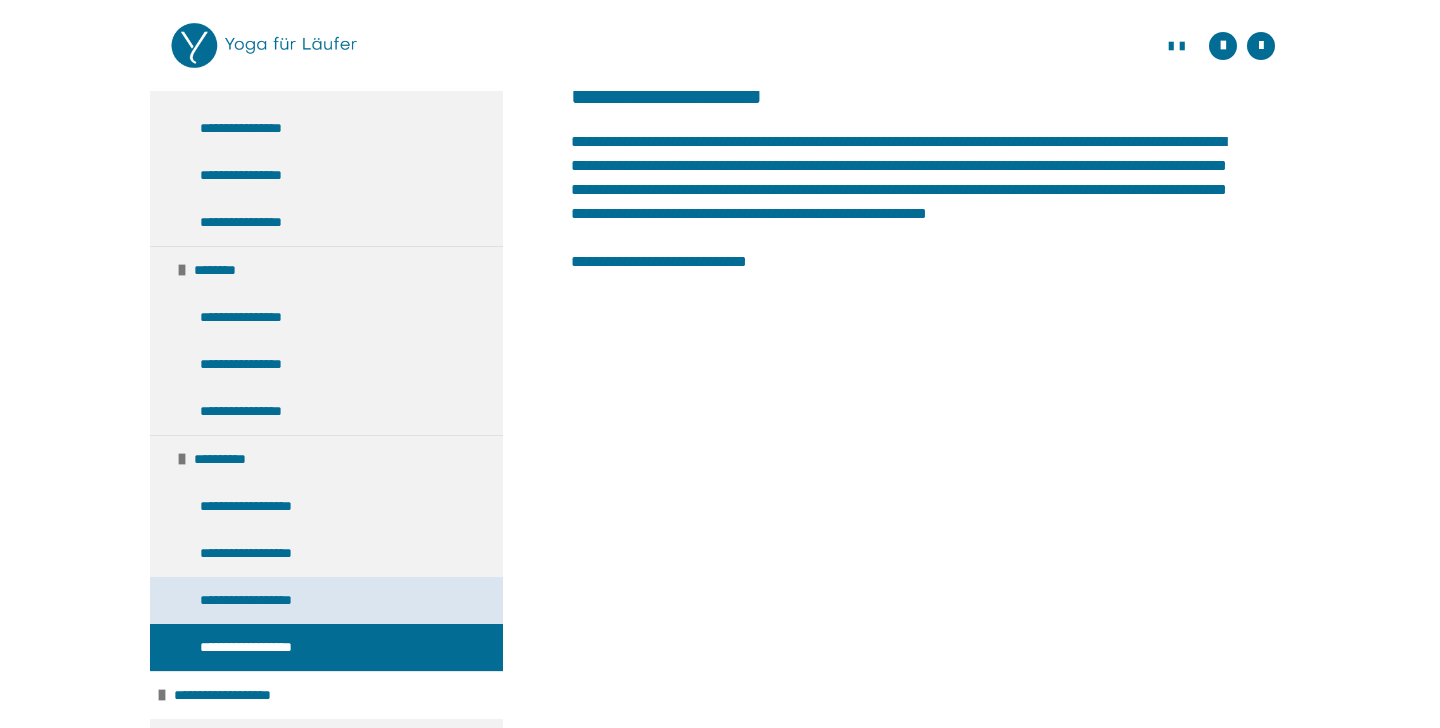 click on "**********" at bounding box center (262, 600) 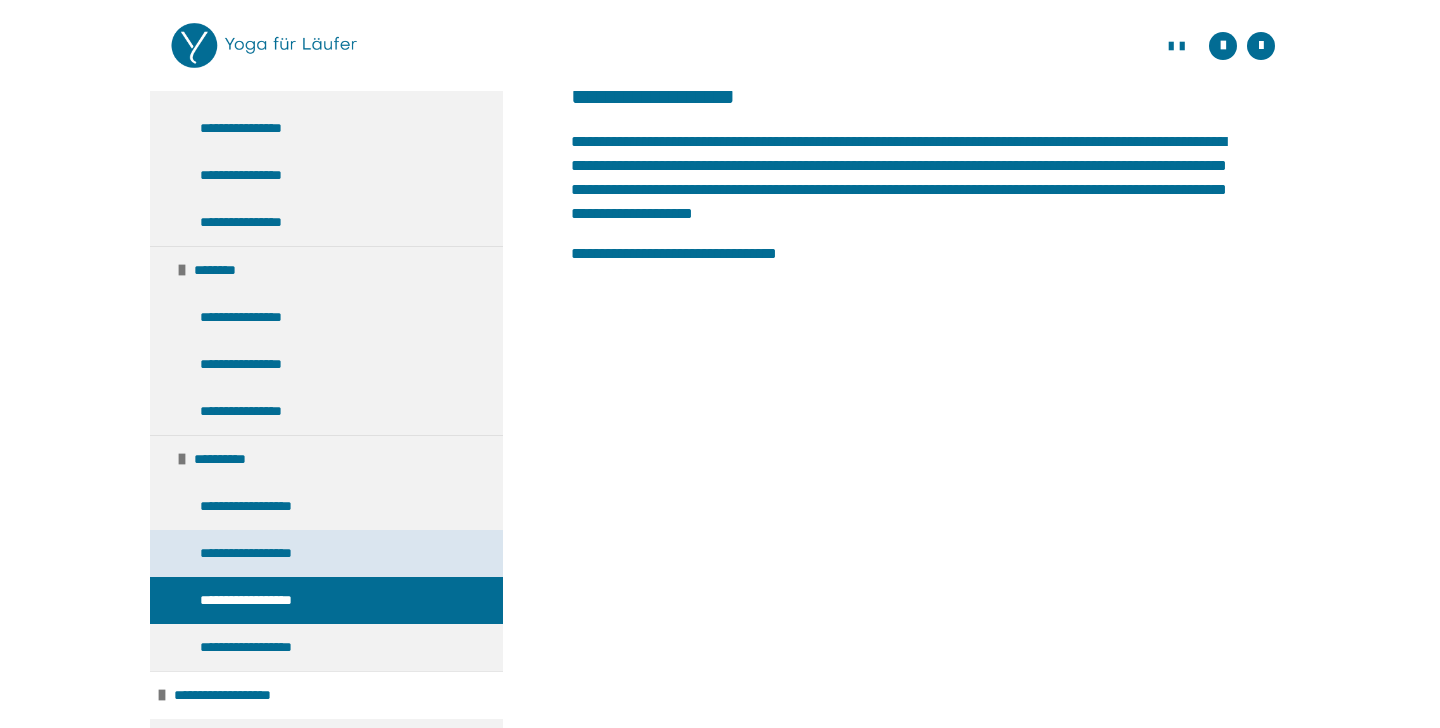 click on "**********" at bounding box center (263, 553) 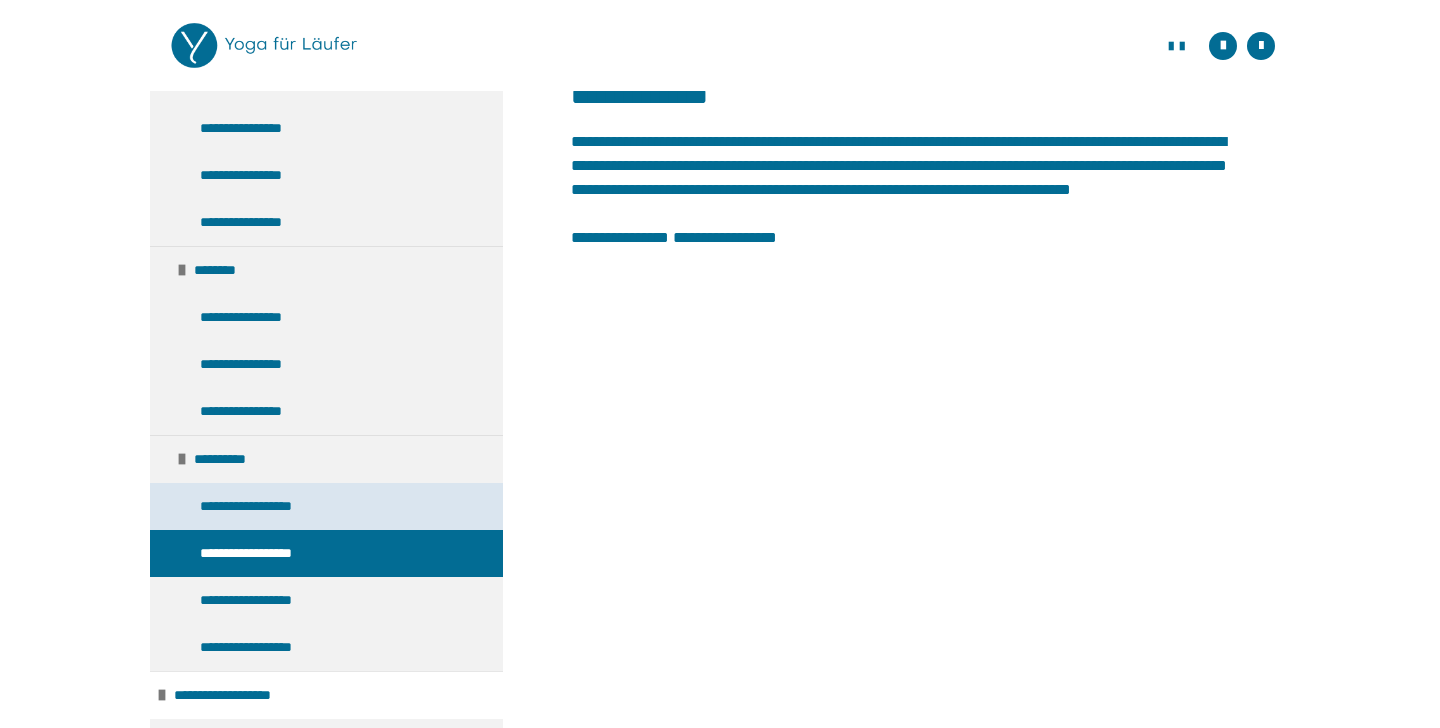 click on "**********" at bounding box center [326, 506] 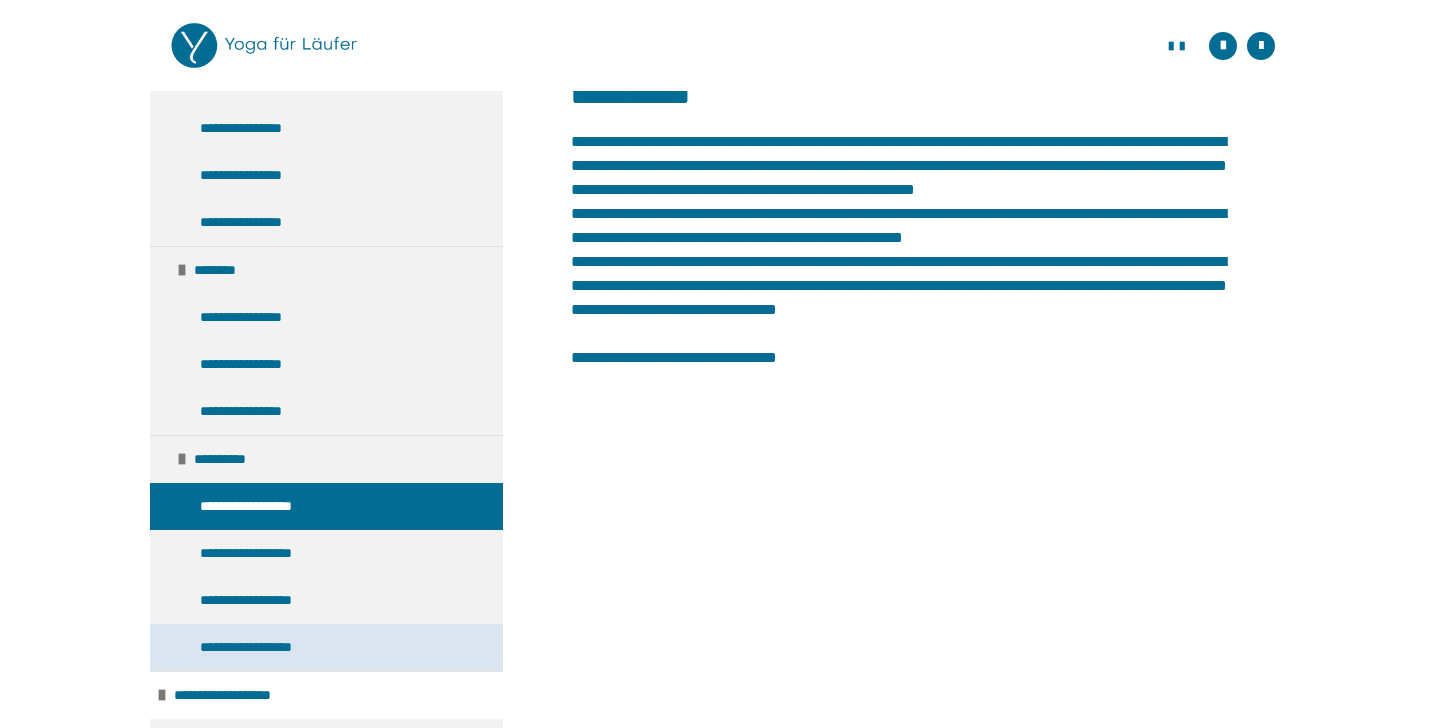 click on "**********" at bounding box center (326, 647) 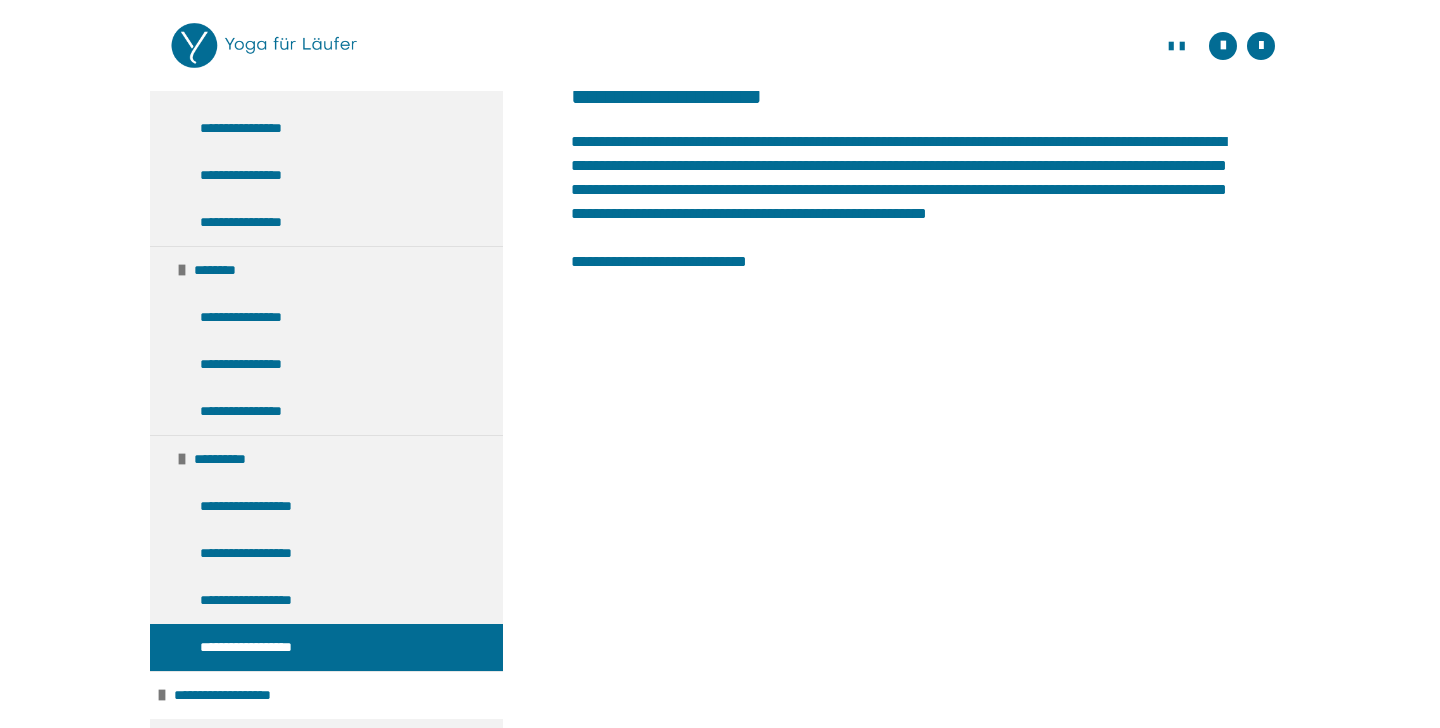 scroll, scrollTop: 302, scrollLeft: 0, axis: vertical 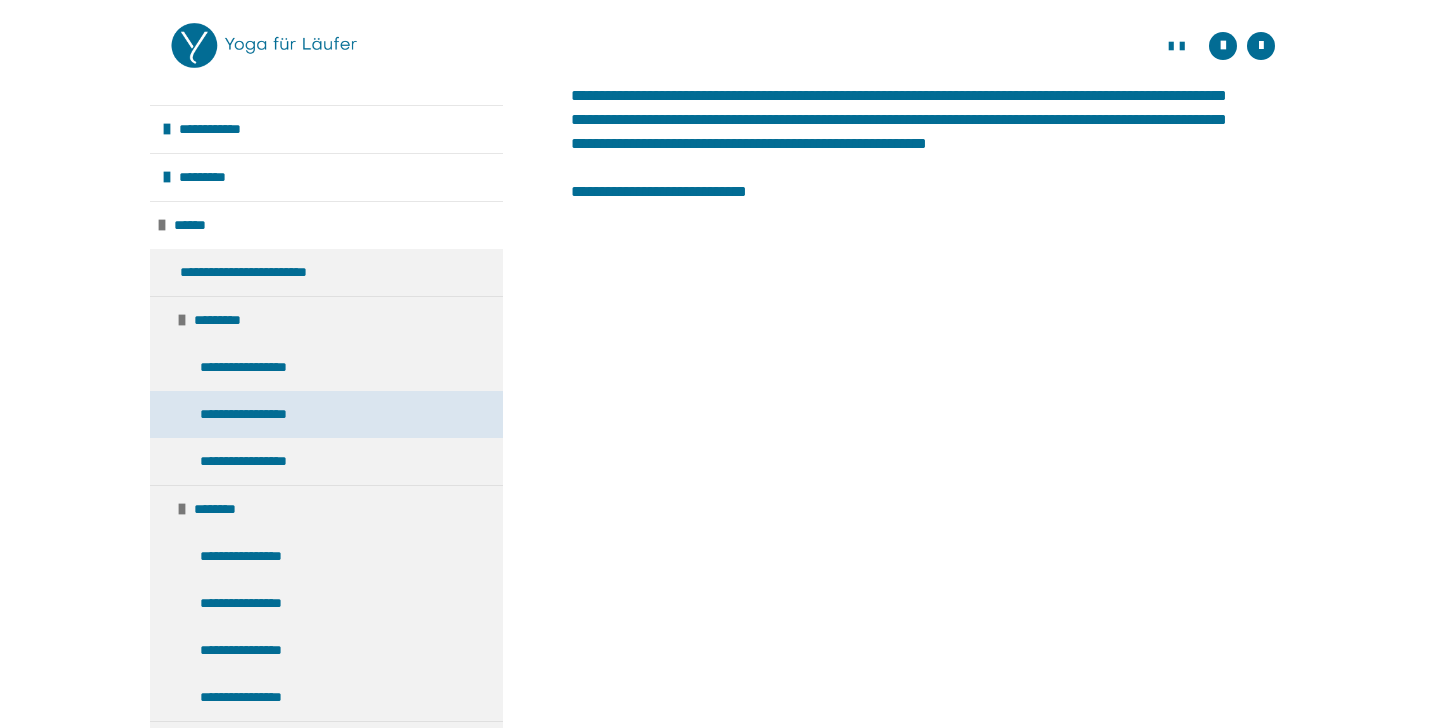 click on "**********" at bounding box center (255, 414) 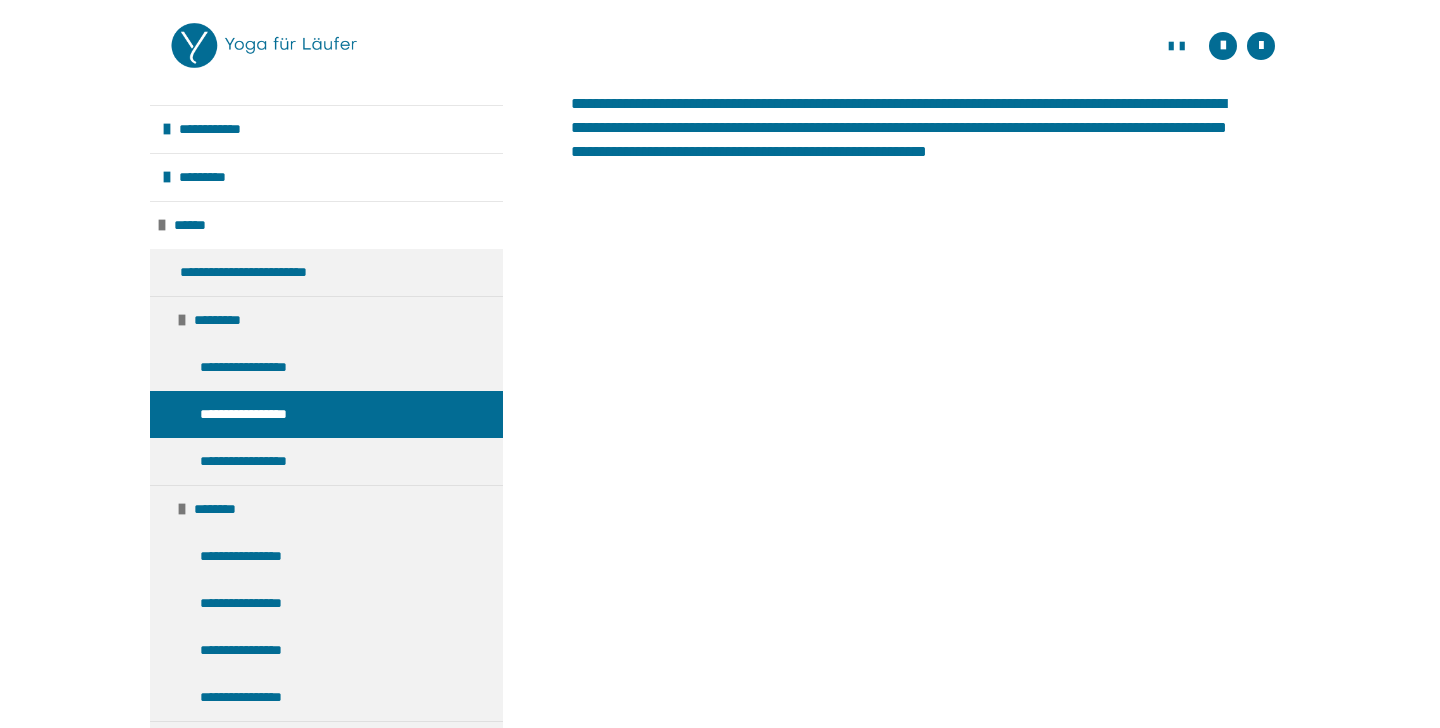 scroll, scrollTop: 431, scrollLeft: 0, axis: vertical 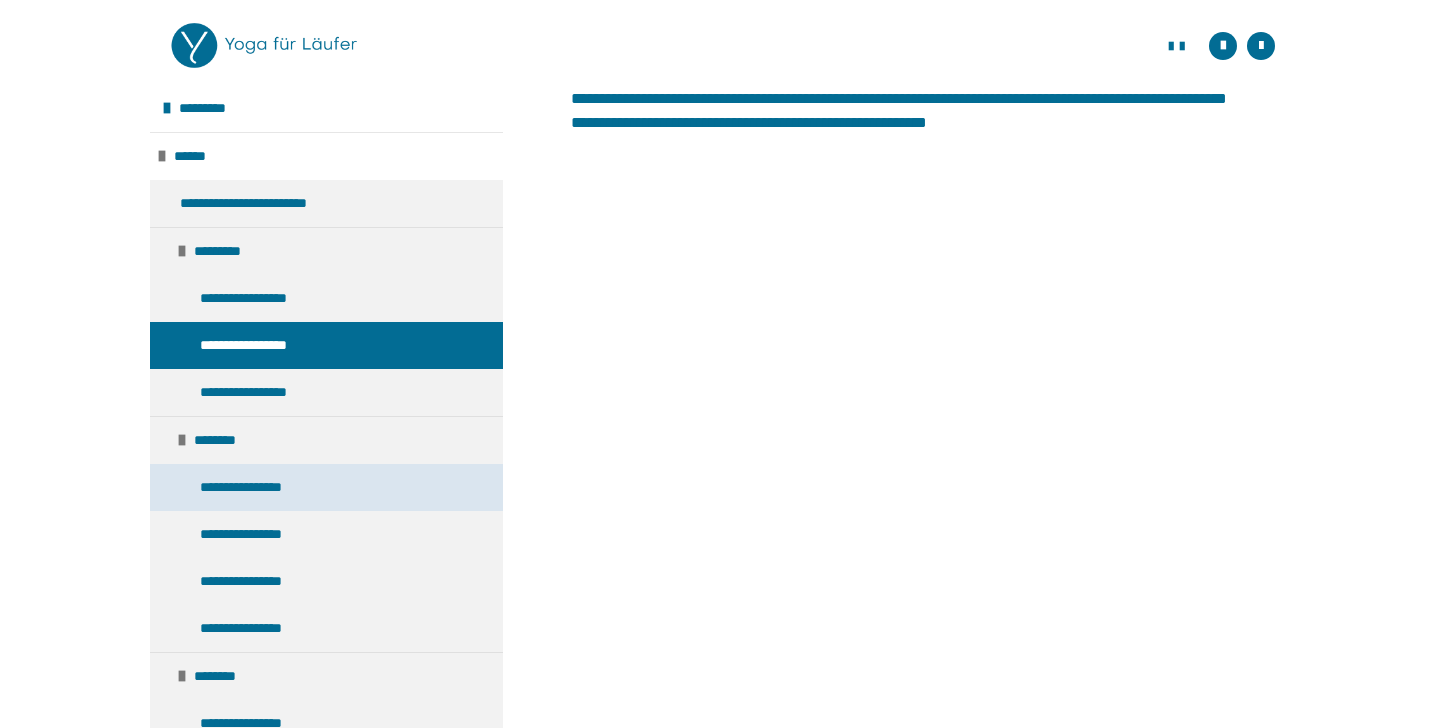 click on "**********" at bounding box center (256, 487) 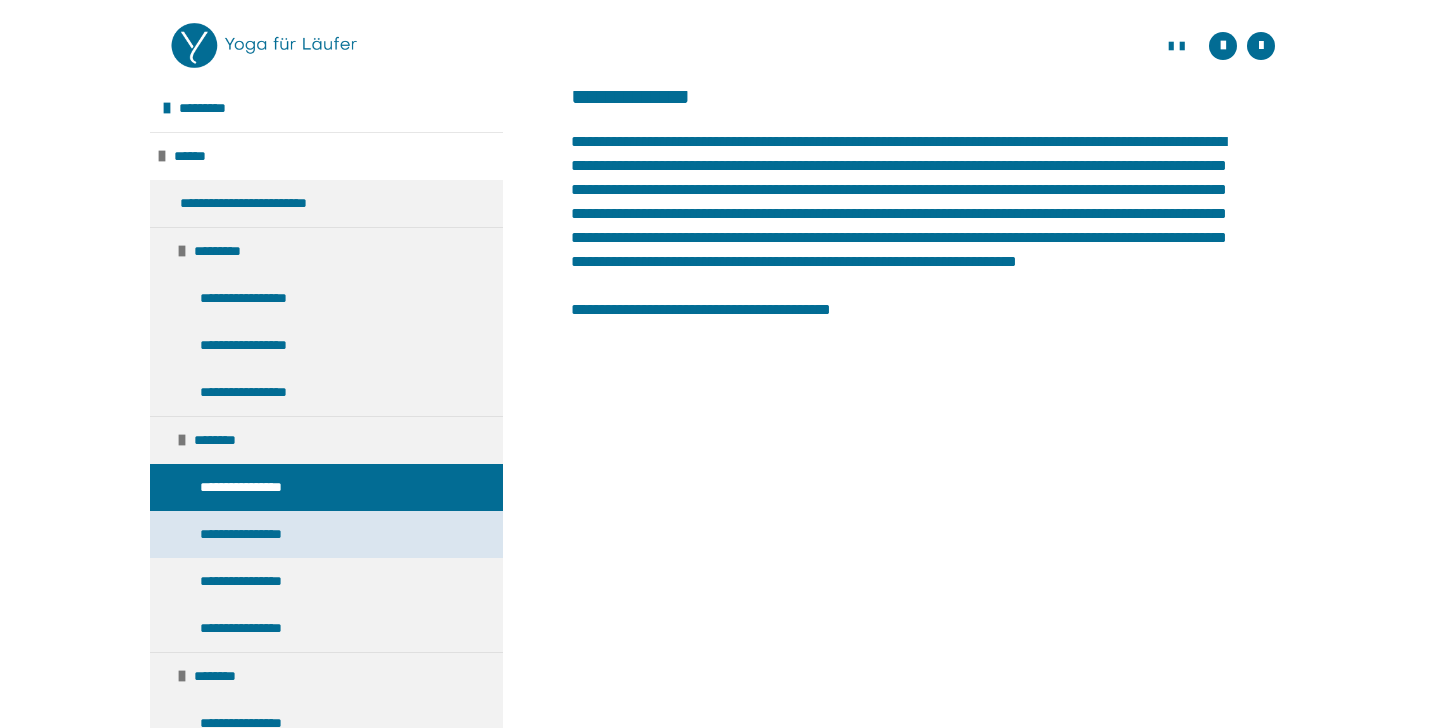 click on "**********" at bounding box center [256, 534] 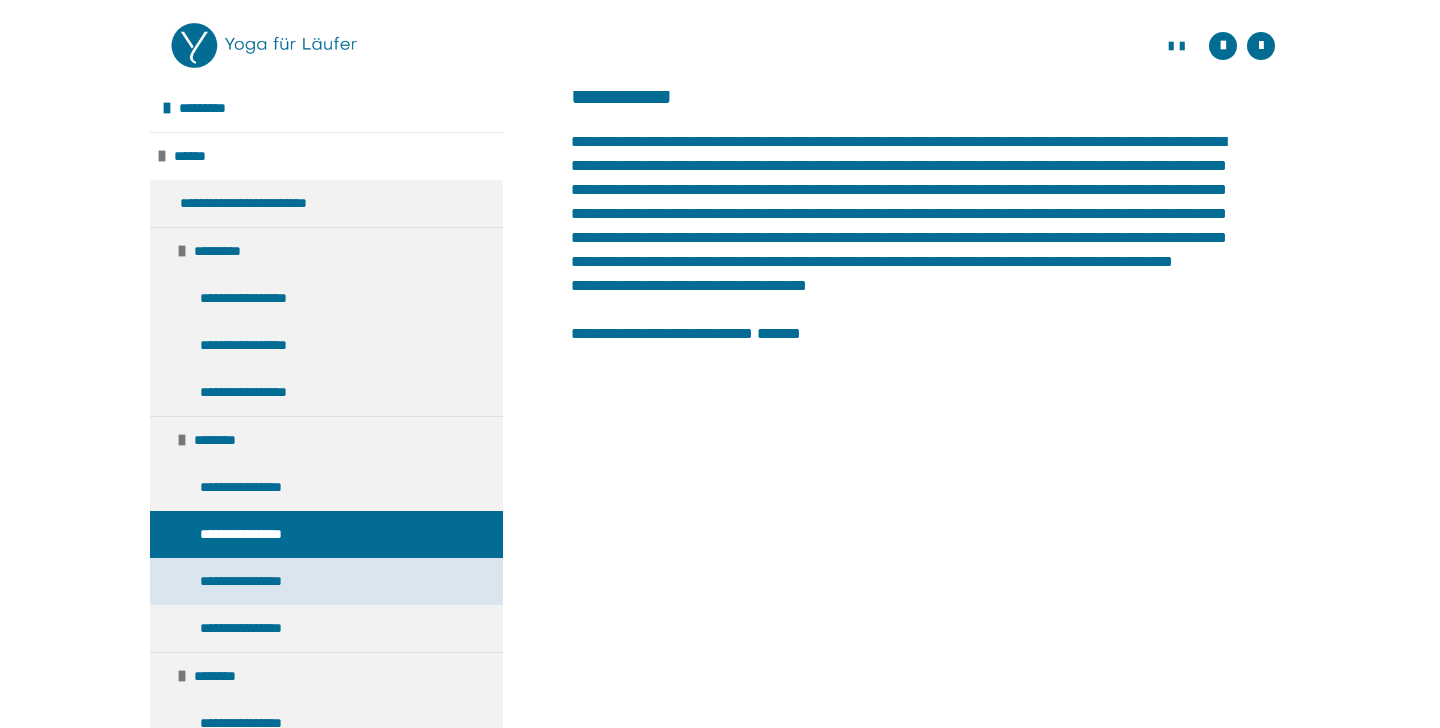 click on "**********" at bounding box center [255, 581] 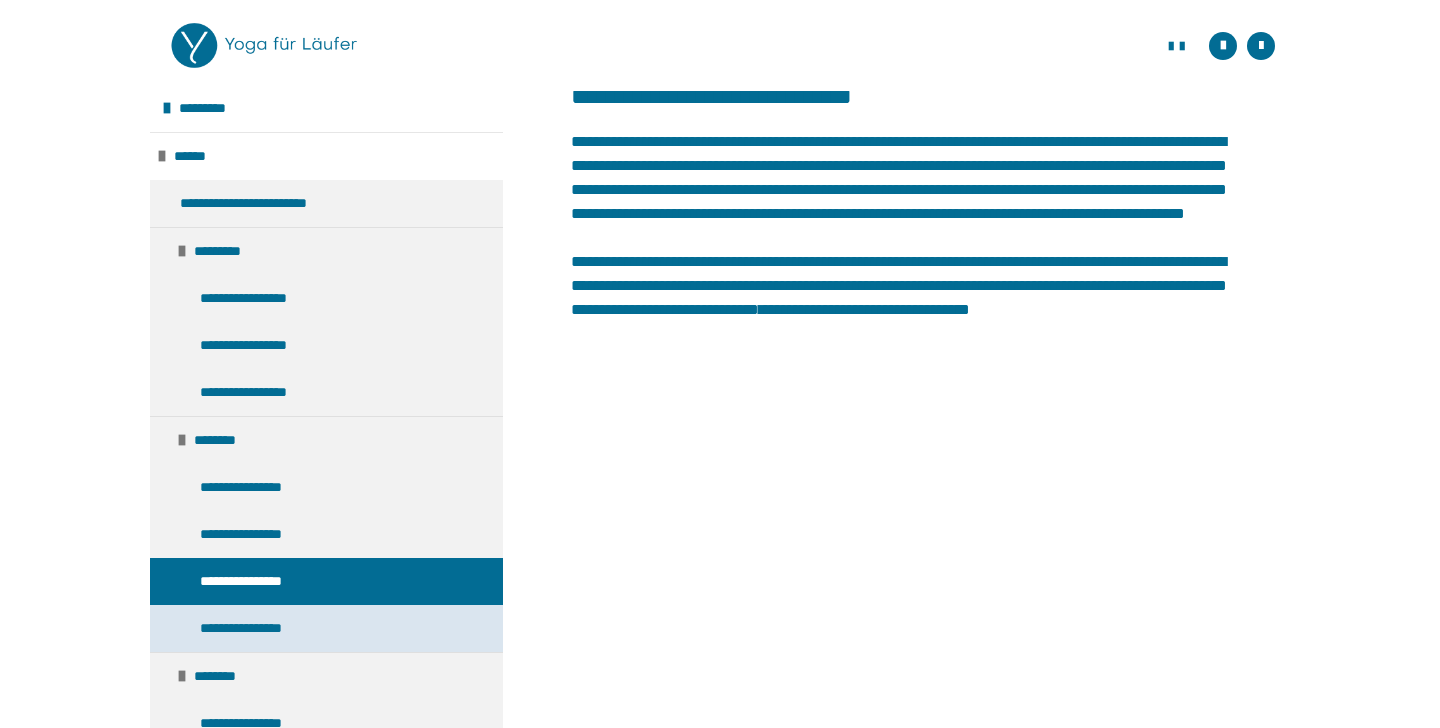 click on "**********" at bounding box center (256, 628) 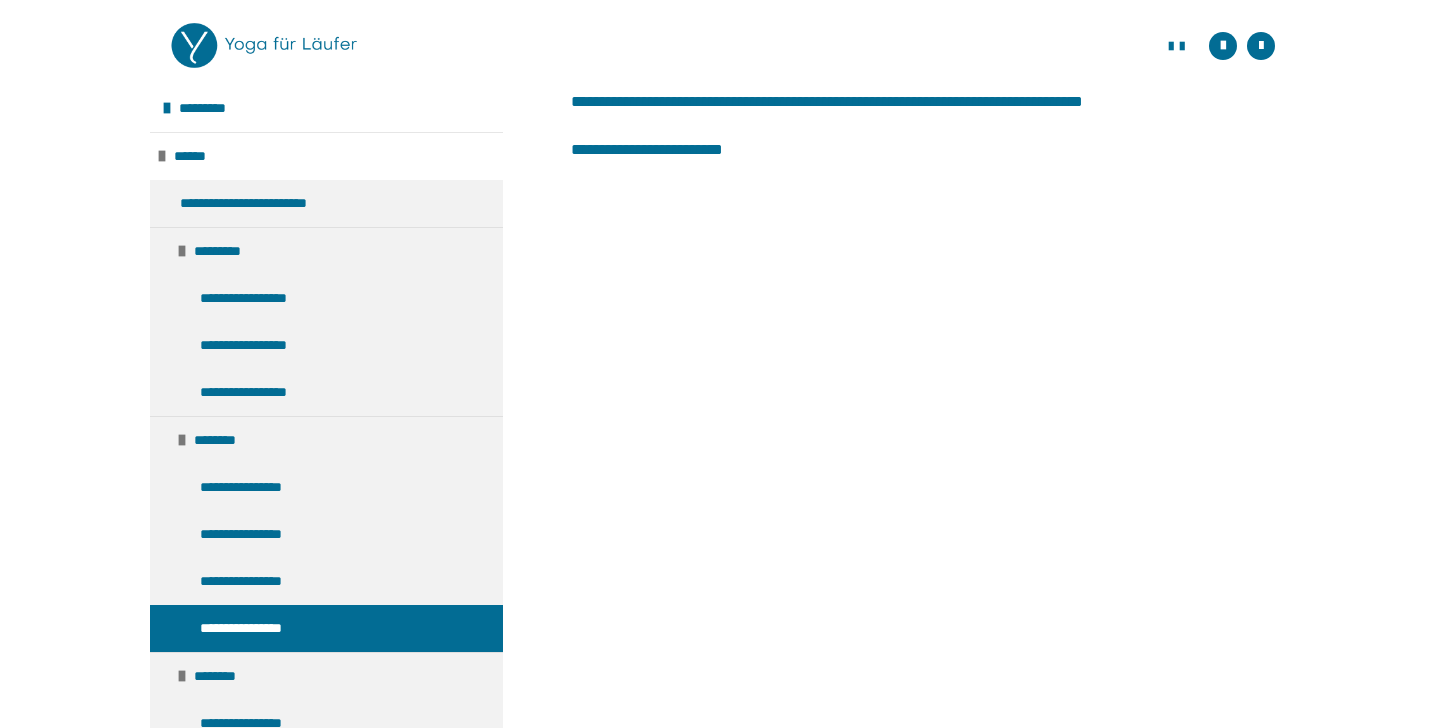 scroll, scrollTop: 431, scrollLeft: 0, axis: vertical 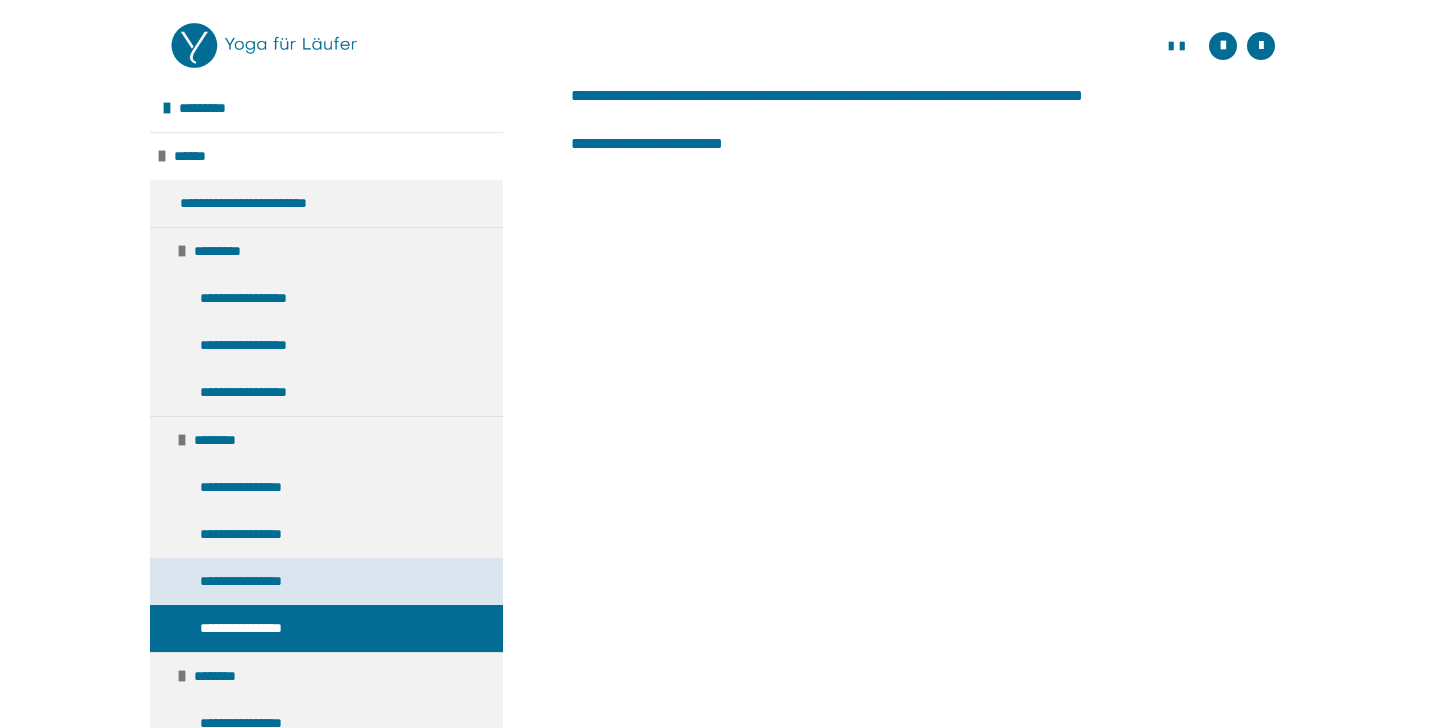 click on "**********" at bounding box center [326, 581] 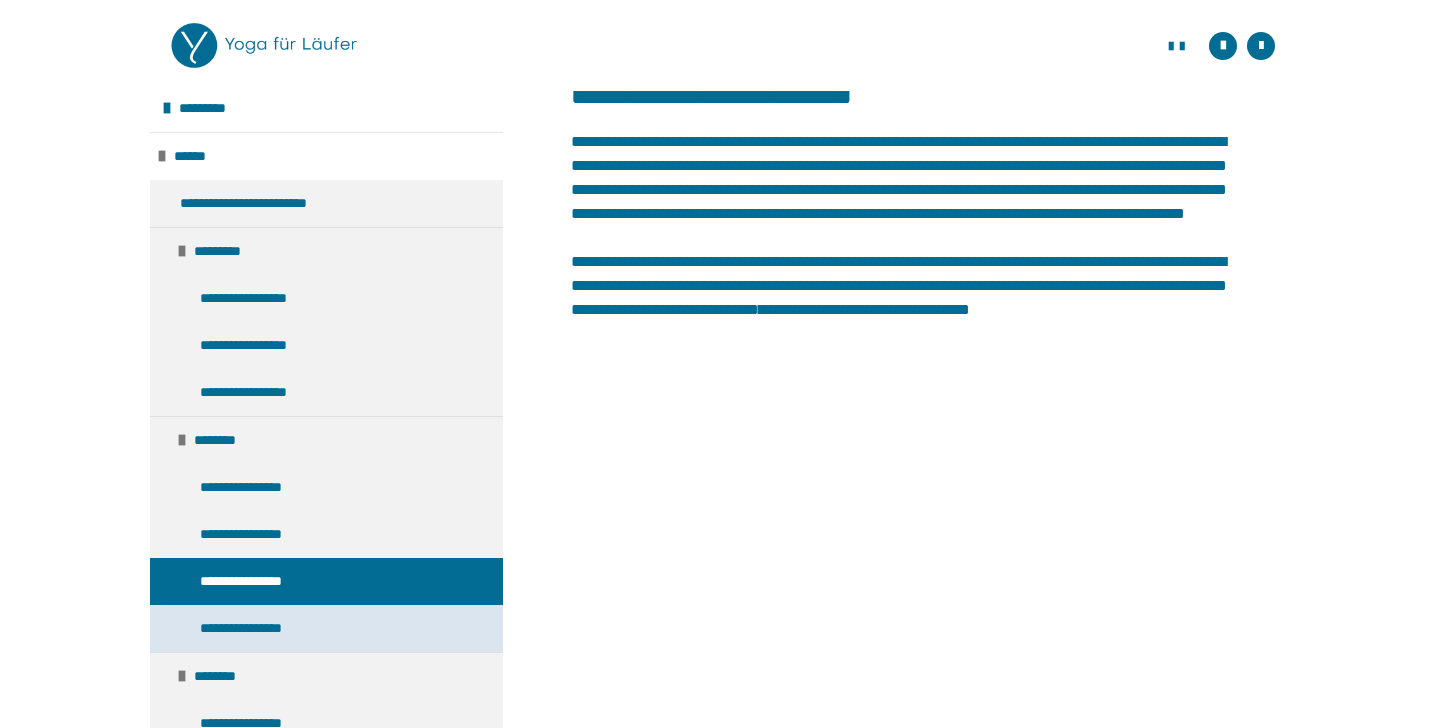 click on "**********" at bounding box center [326, 628] 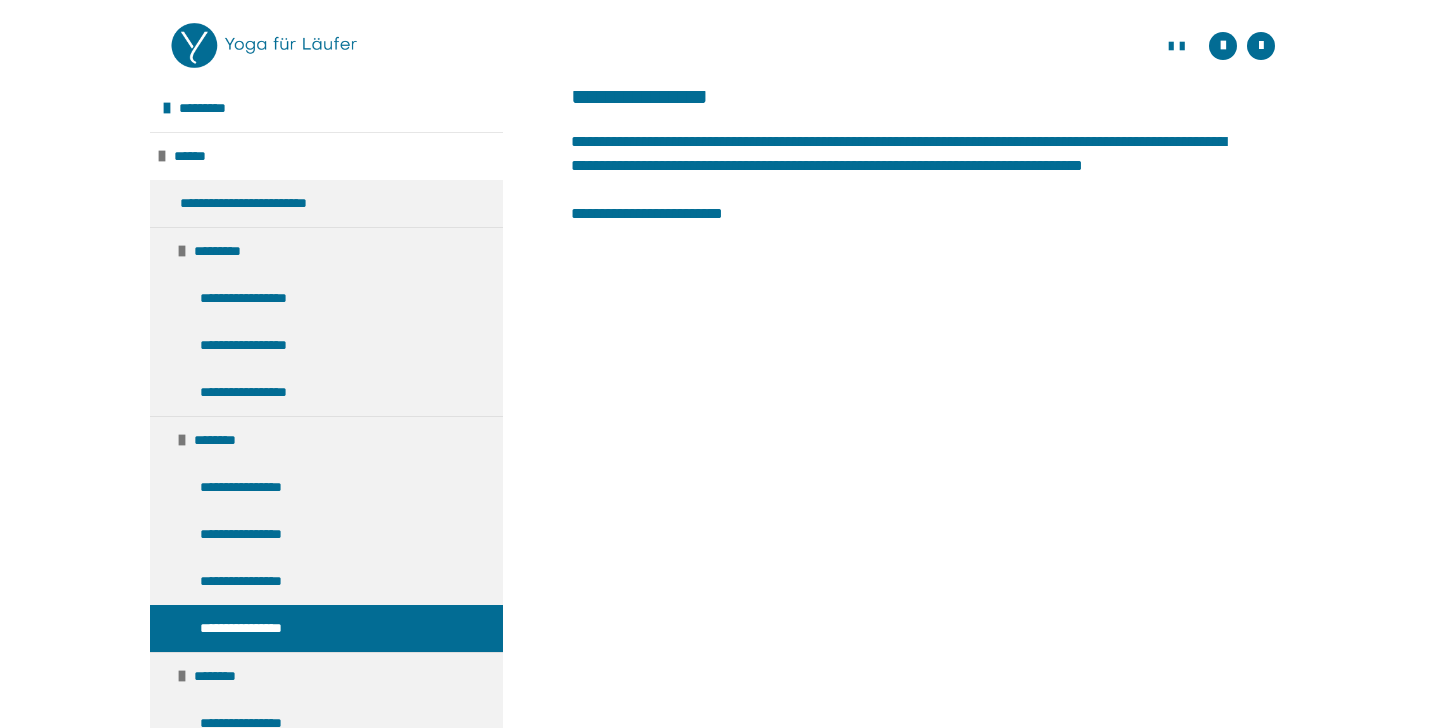 scroll, scrollTop: 431, scrollLeft: 0, axis: vertical 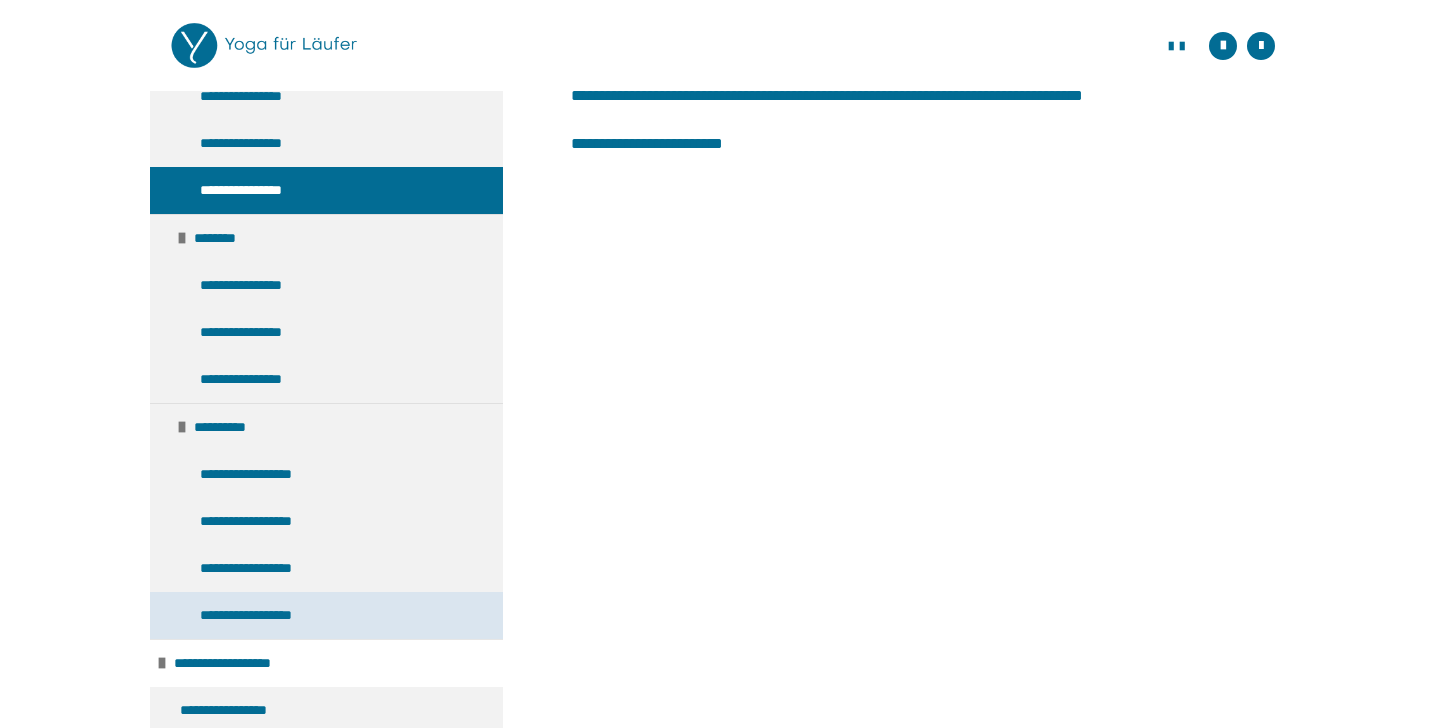 click on "**********" at bounding box center [261, 615] 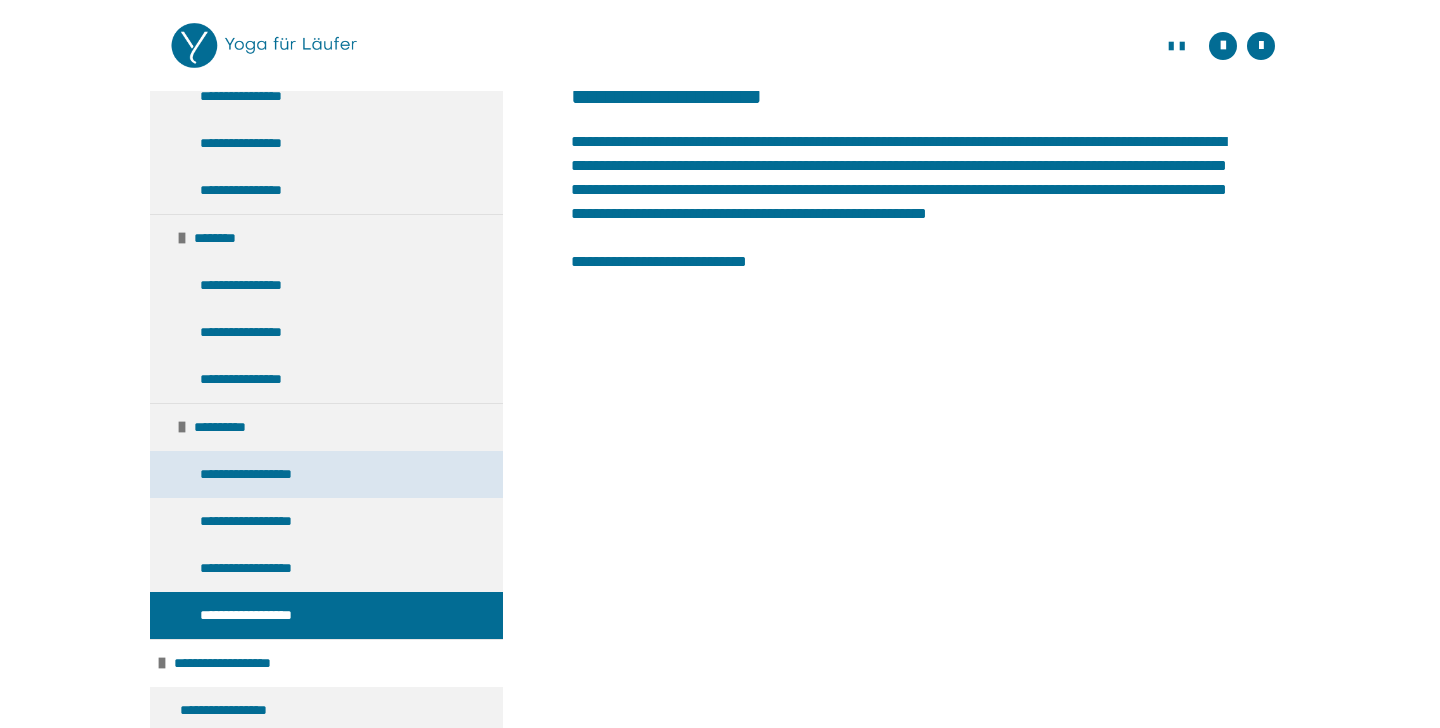 click on "**********" at bounding box center [262, 474] 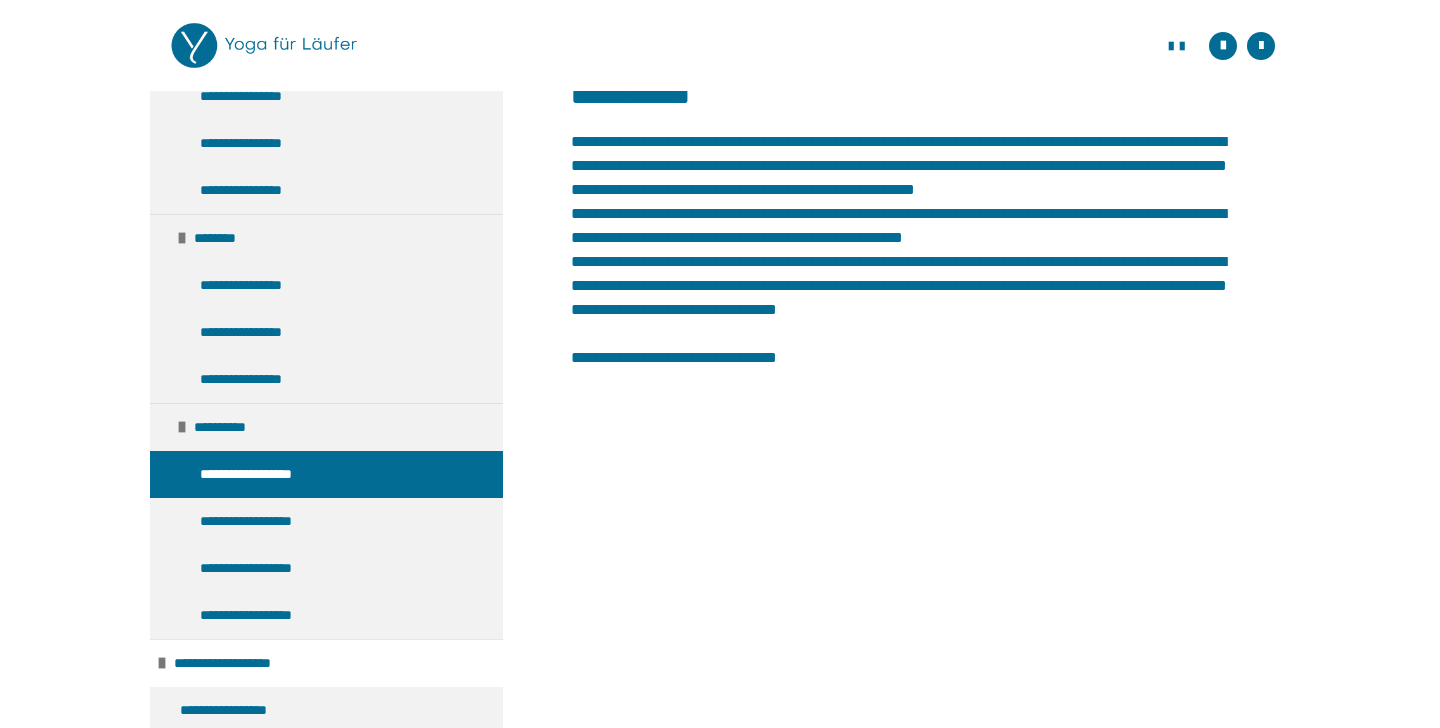 scroll, scrollTop: 332, scrollLeft: 0, axis: vertical 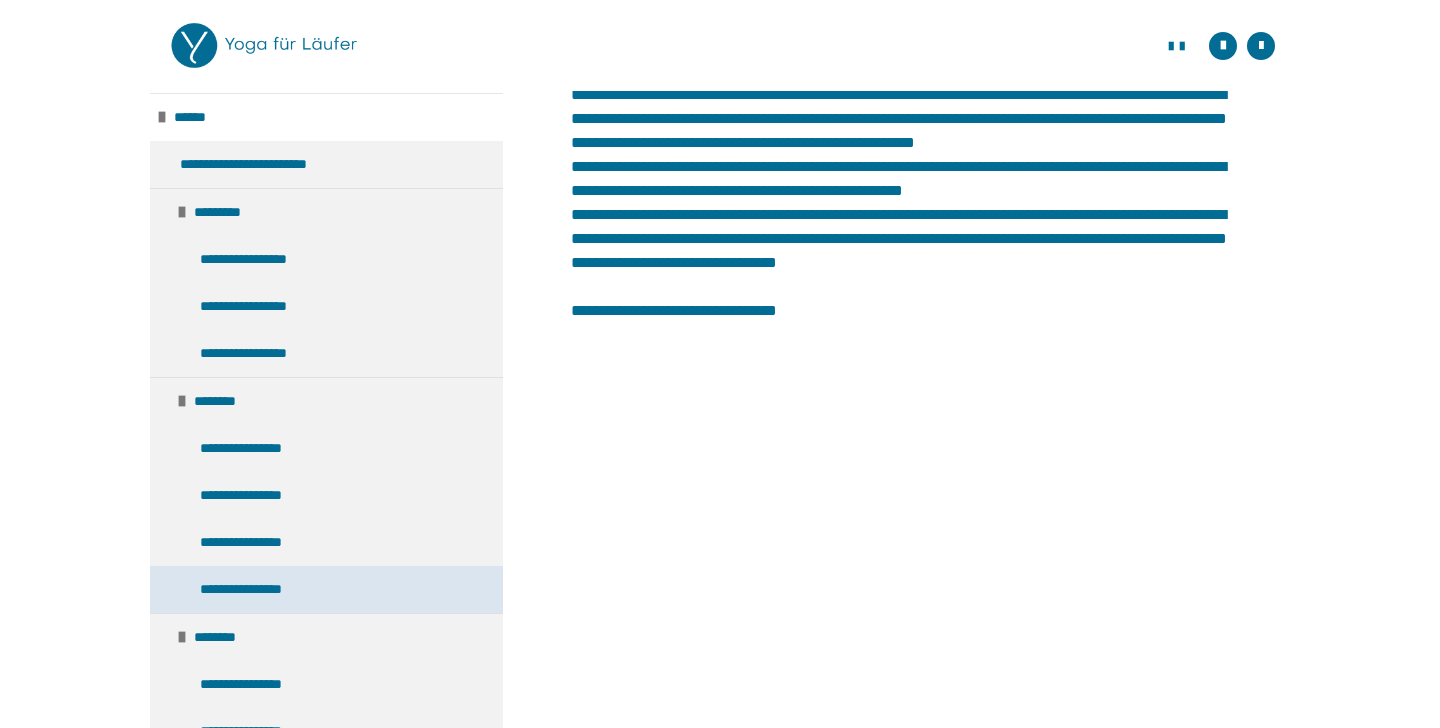 click on "**********" at bounding box center (326, 589) 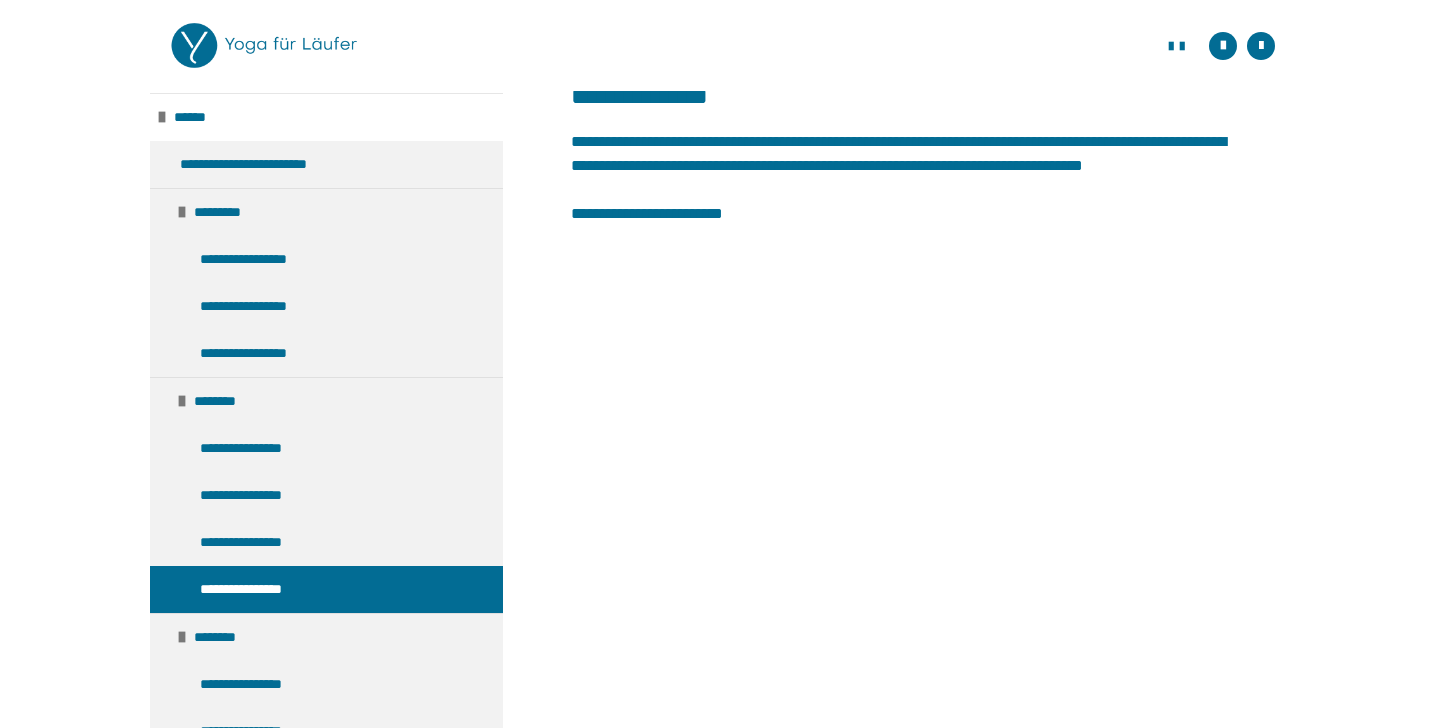 click on "**********" at bounding box center [720, 264] 